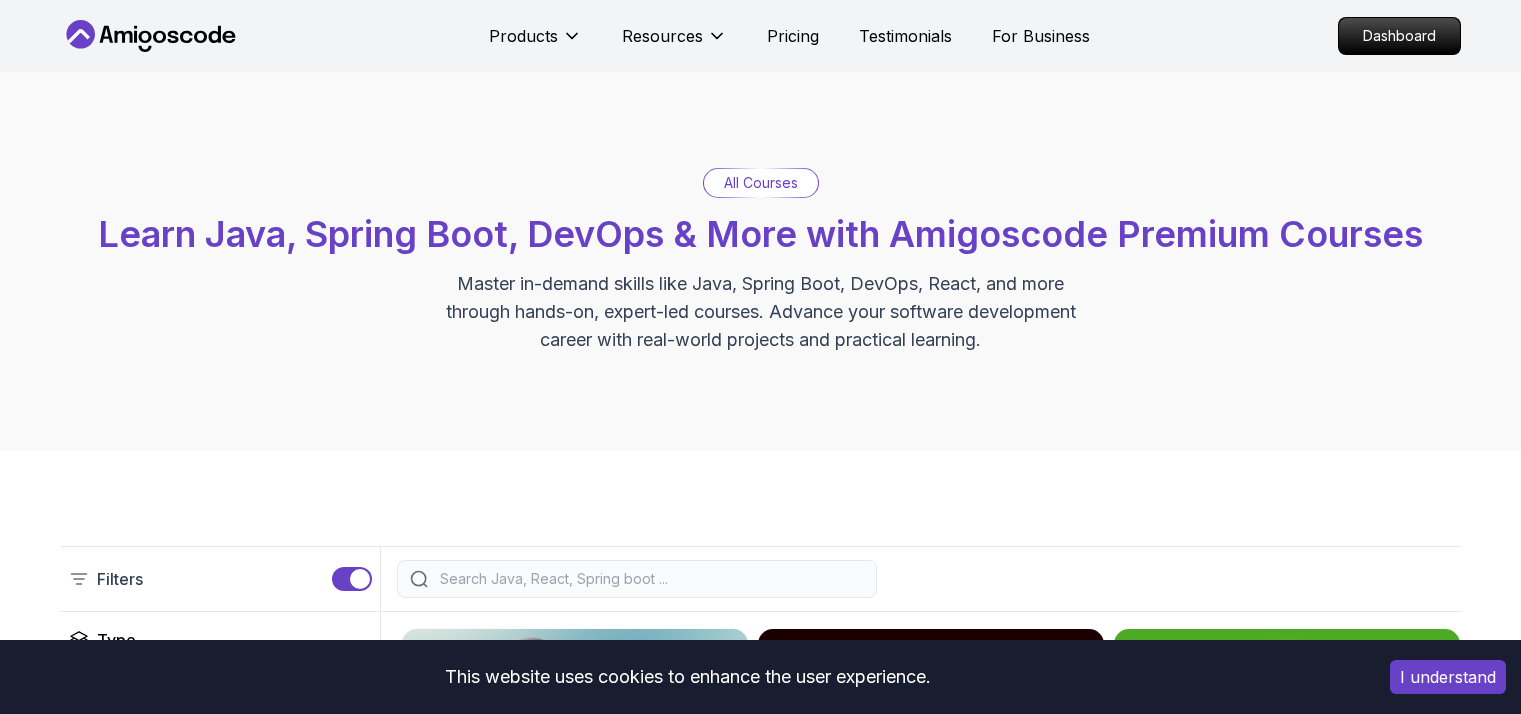 scroll, scrollTop: 600, scrollLeft: 0, axis: vertical 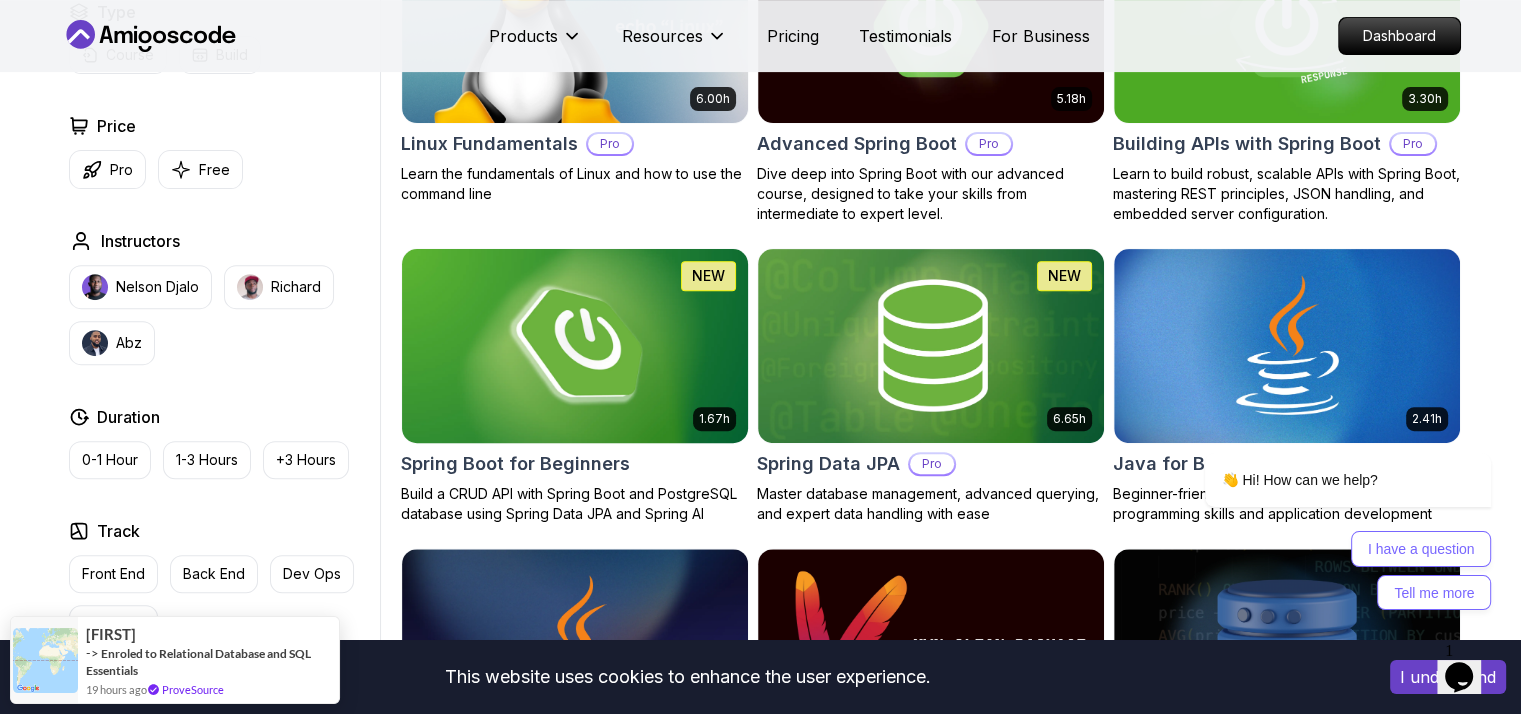 click on "Spring Boot for Beginners" at bounding box center (575, 464) 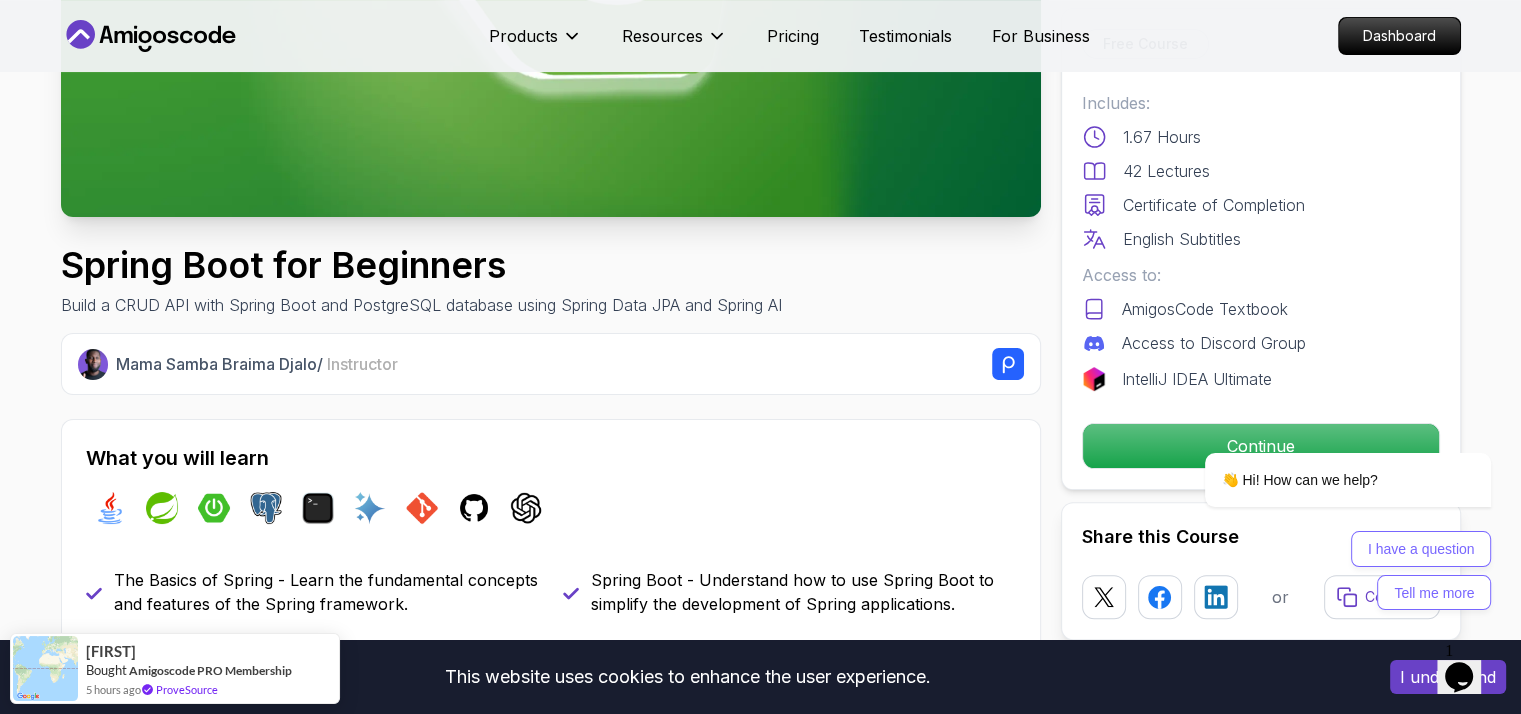 scroll, scrollTop: 500, scrollLeft: 0, axis: vertical 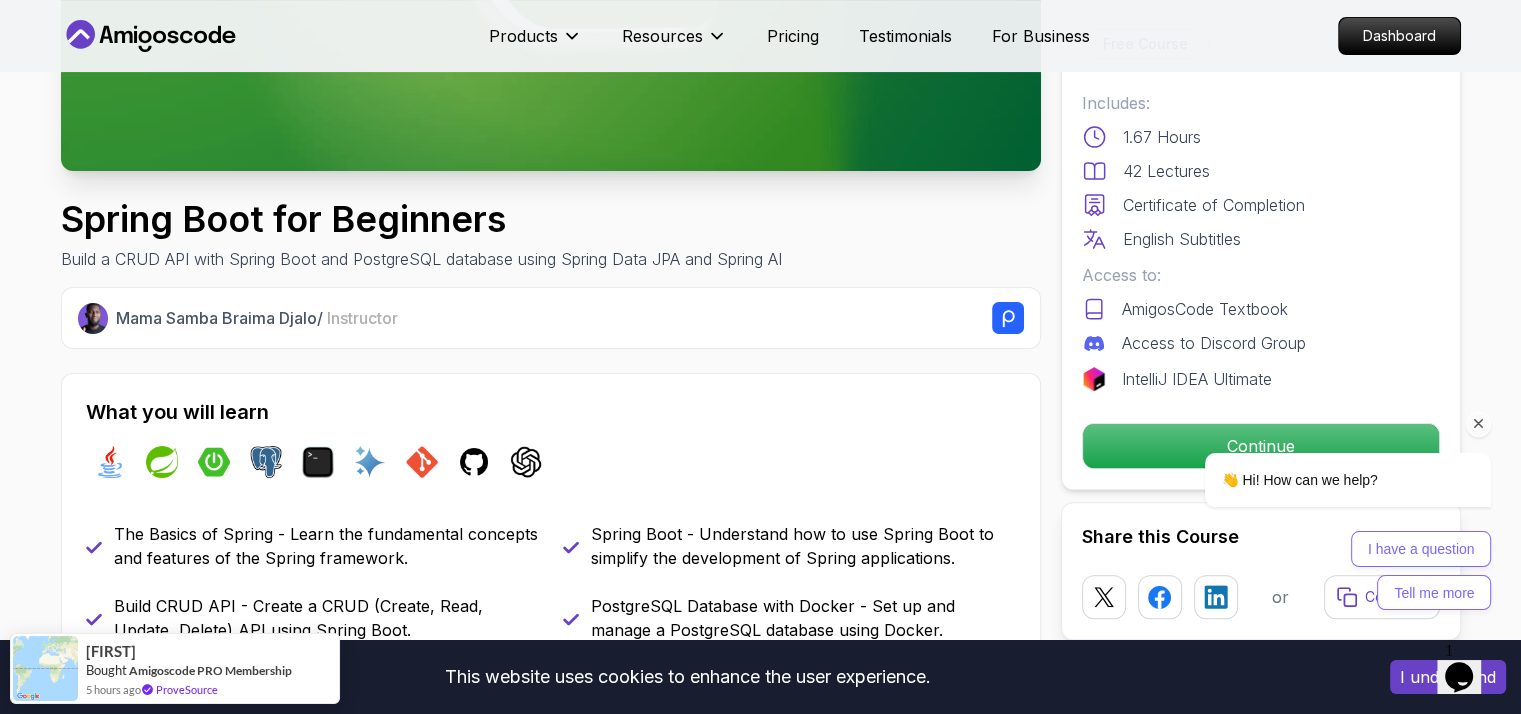 click on "👋 Hi! How can we help? I have a question Tell me more" at bounding box center [1321, 456] 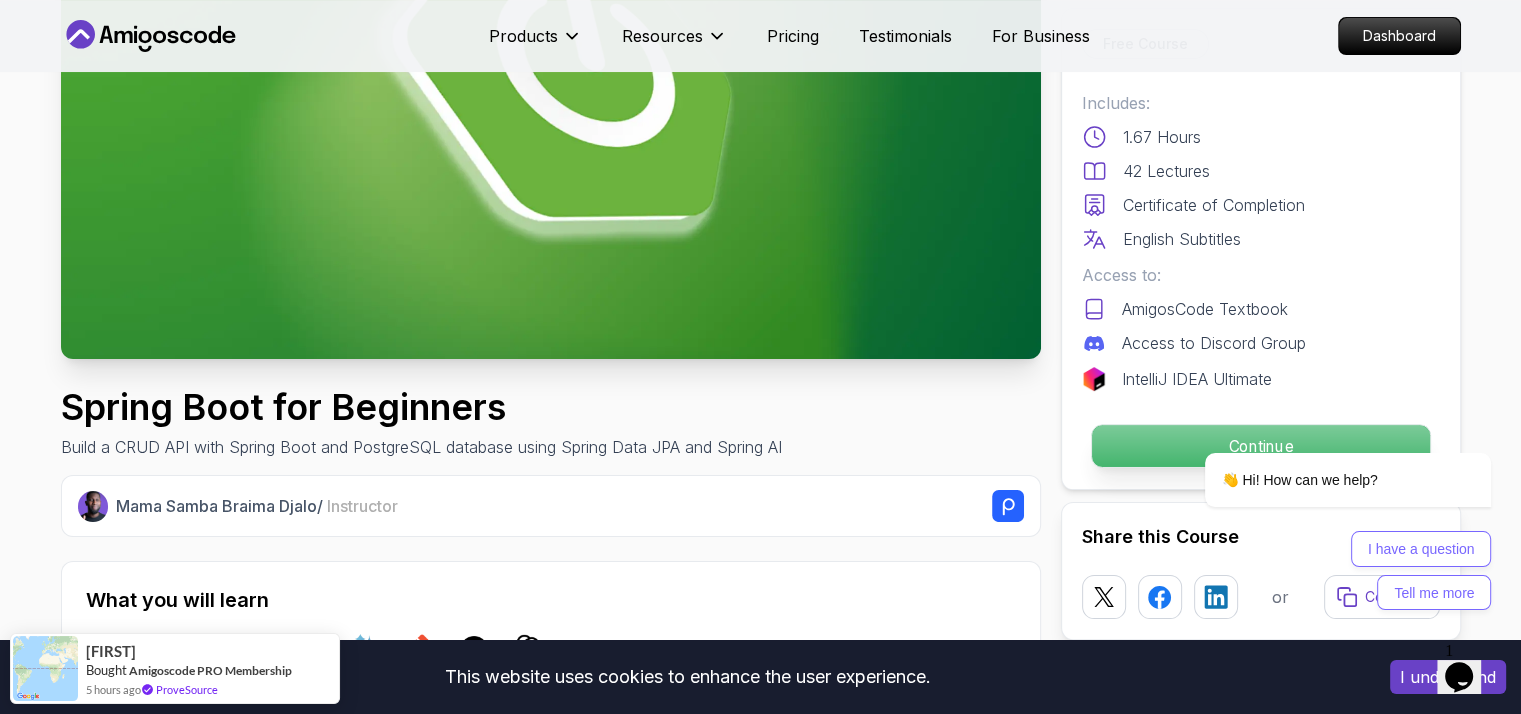 scroll, scrollTop: 300, scrollLeft: 0, axis: vertical 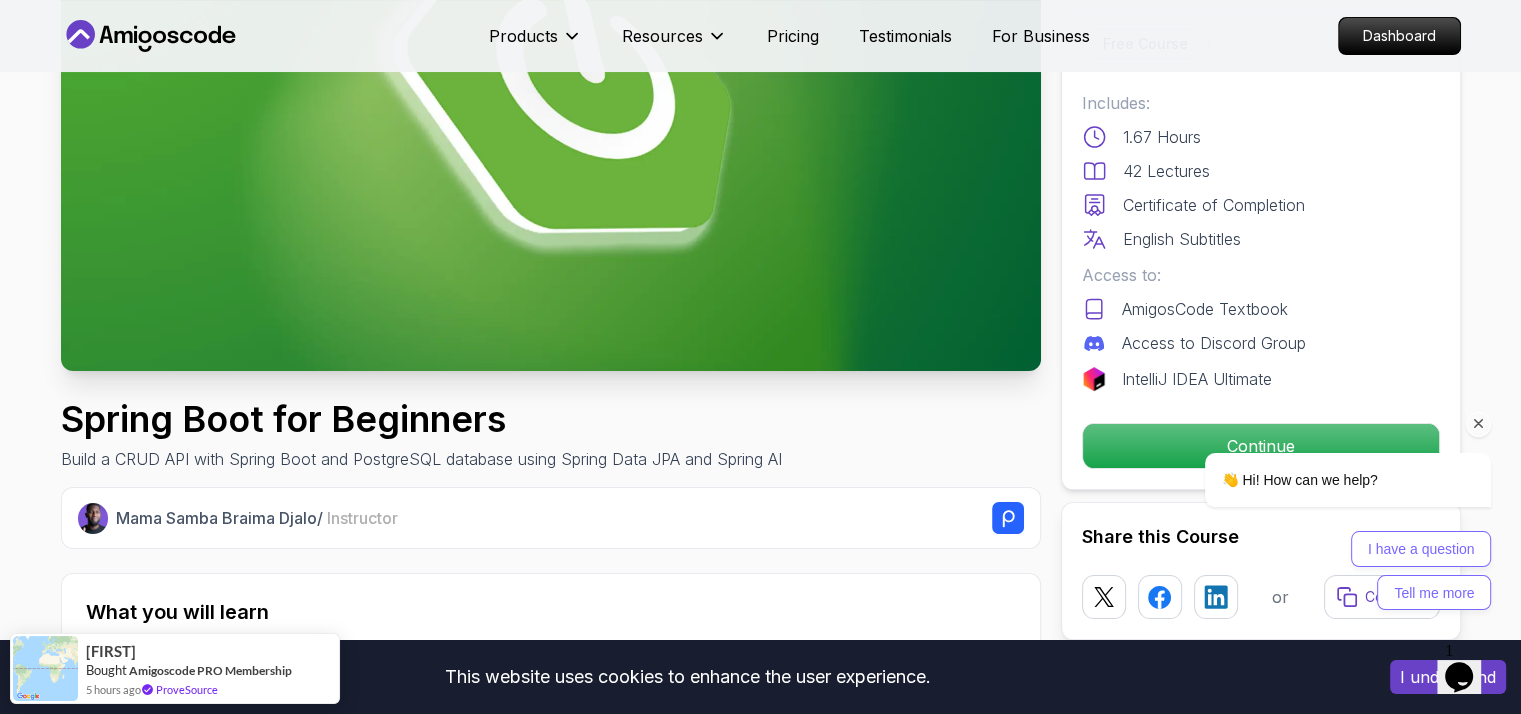 click at bounding box center [1322, 424] 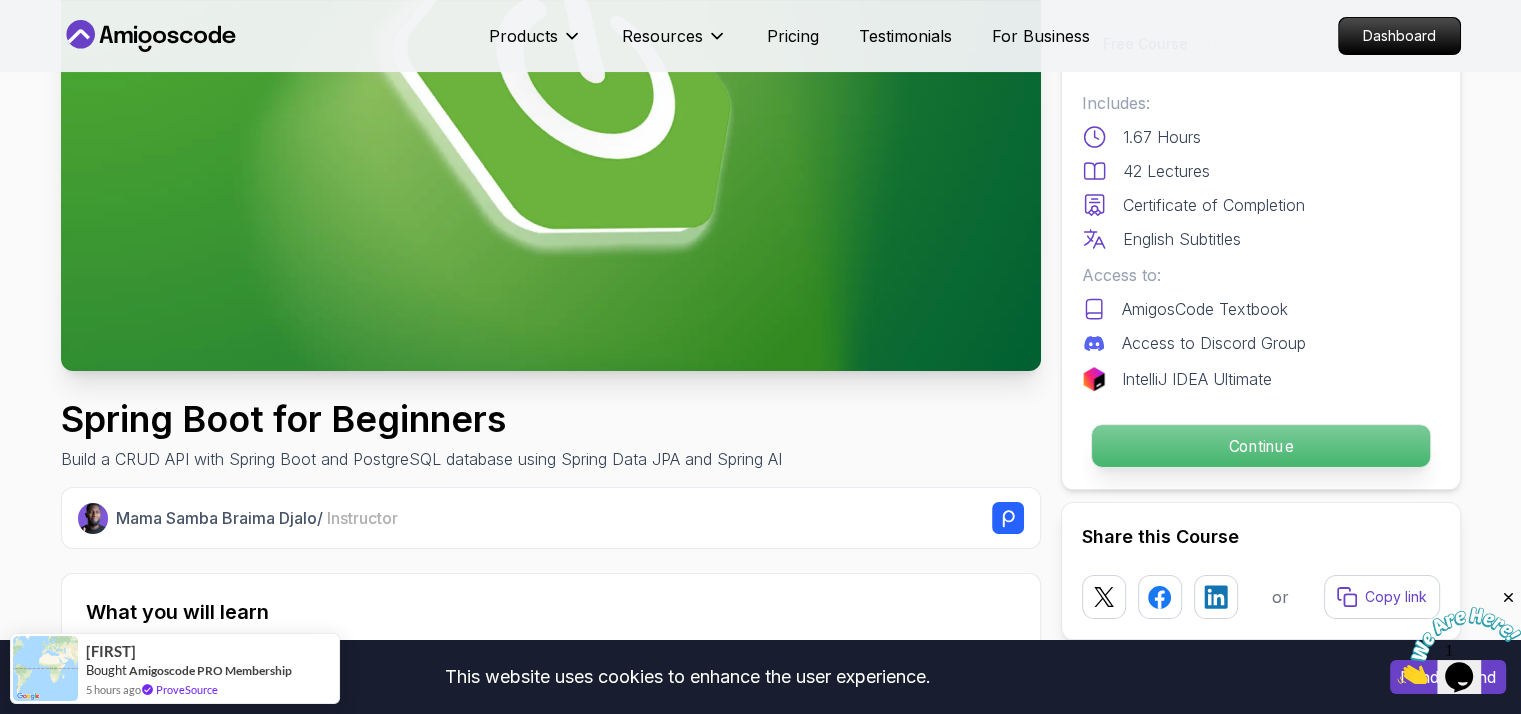 click on "Continue" at bounding box center (1260, 446) 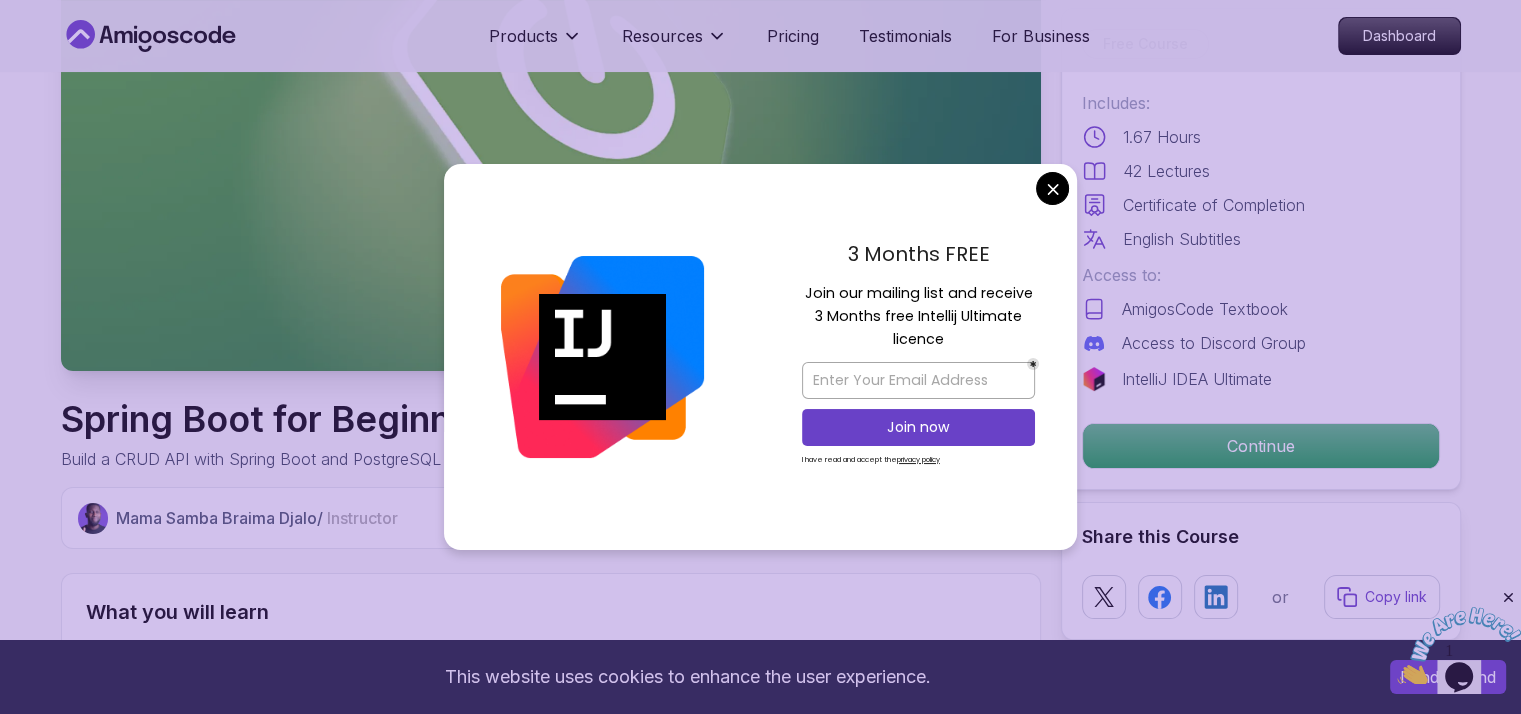 click on "This website uses cookies to enhance the user experience. I understand Products Resources Pricing Testimonials For Business Dashboard Products Resources Pricing Testimonials For Business Dashboard Spring Boot for Beginners Build a CRUD API with Spring Boot and PostgreSQL database using Spring Data JPA and Spring AI [FIRST] [LAST]  /   Instructor Free Course Includes: 1.67 Hours 42 Lectures Certificate of Completion English Subtitles Access to: AmigosCode Textbook Access to Discord Group IntelliJ IDEA Ultimate Continue Share this Course or Copy link Got a Team of 5 or More? With one subscription, give your entire team access to all courses and features. Check our Business Plan [FIRST] [LAST]  /   Instructor What you will learn java spring spring-boot postgres terminal ai git github chatgpt The Basics of Spring - Learn the fundamental concepts and features of the Spring framework. Spring Boot - Understand how to use Spring Boot to simplify the development of Spring applications." at bounding box center (760, 4294) 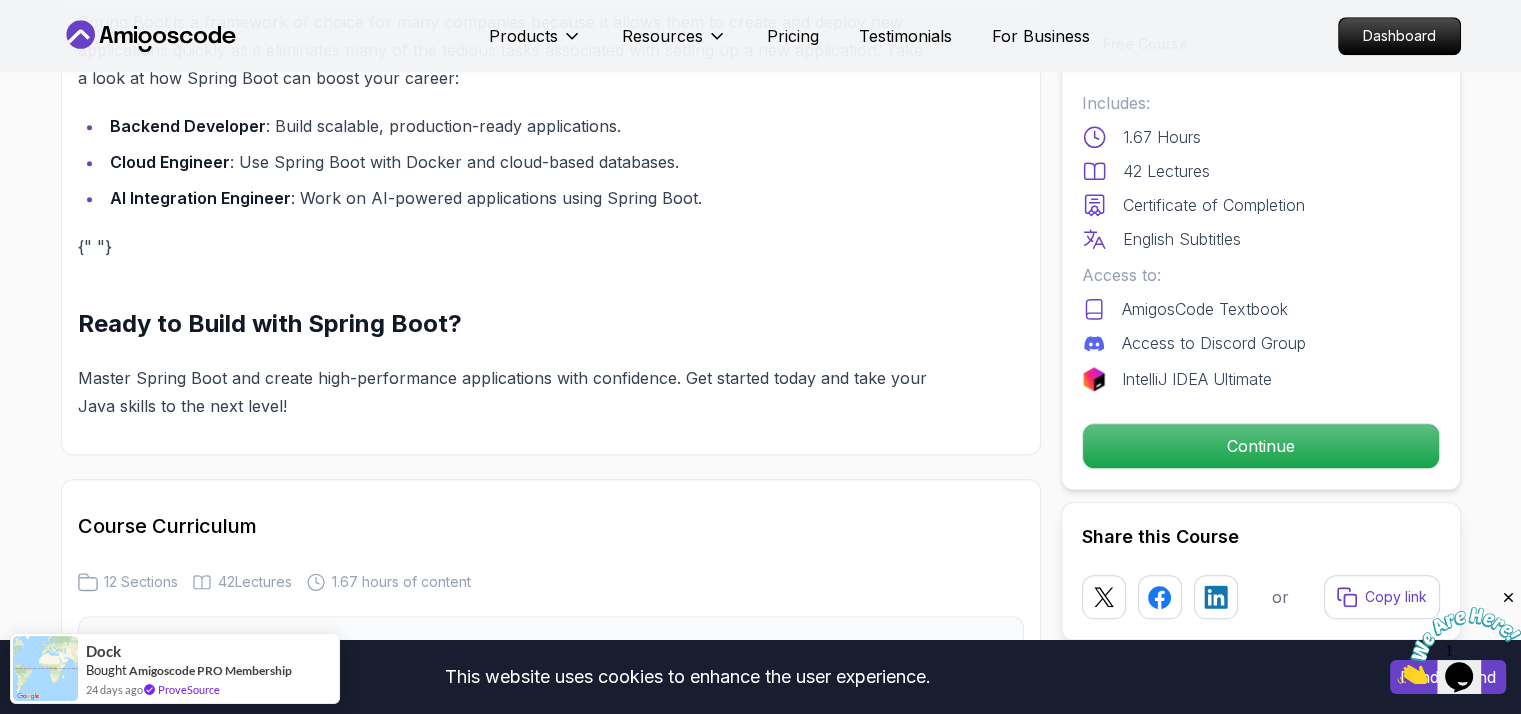 scroll, scrollTop: 2300, scrollLeft: 0, axis: vertical 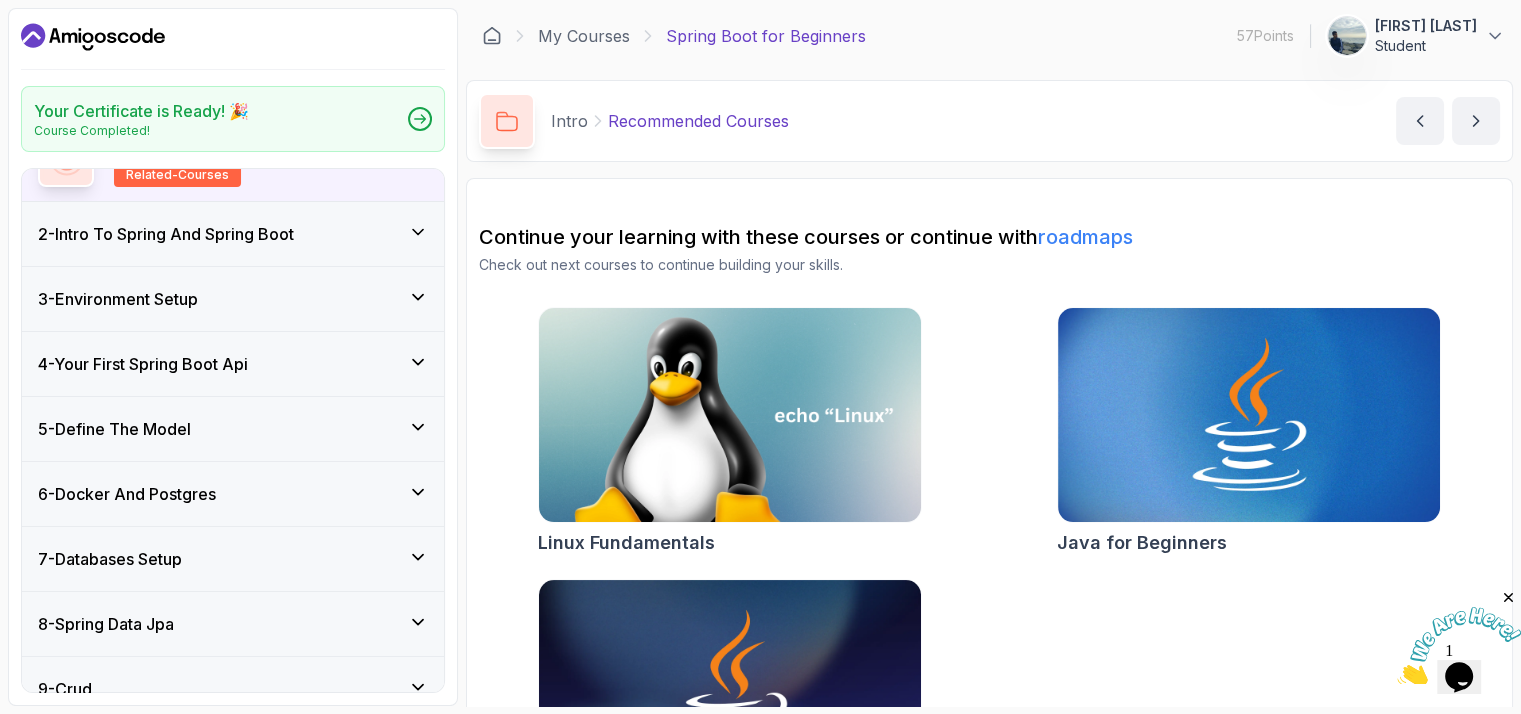 click on "3  -  Environment Setup" at bounding box center [233, 299] 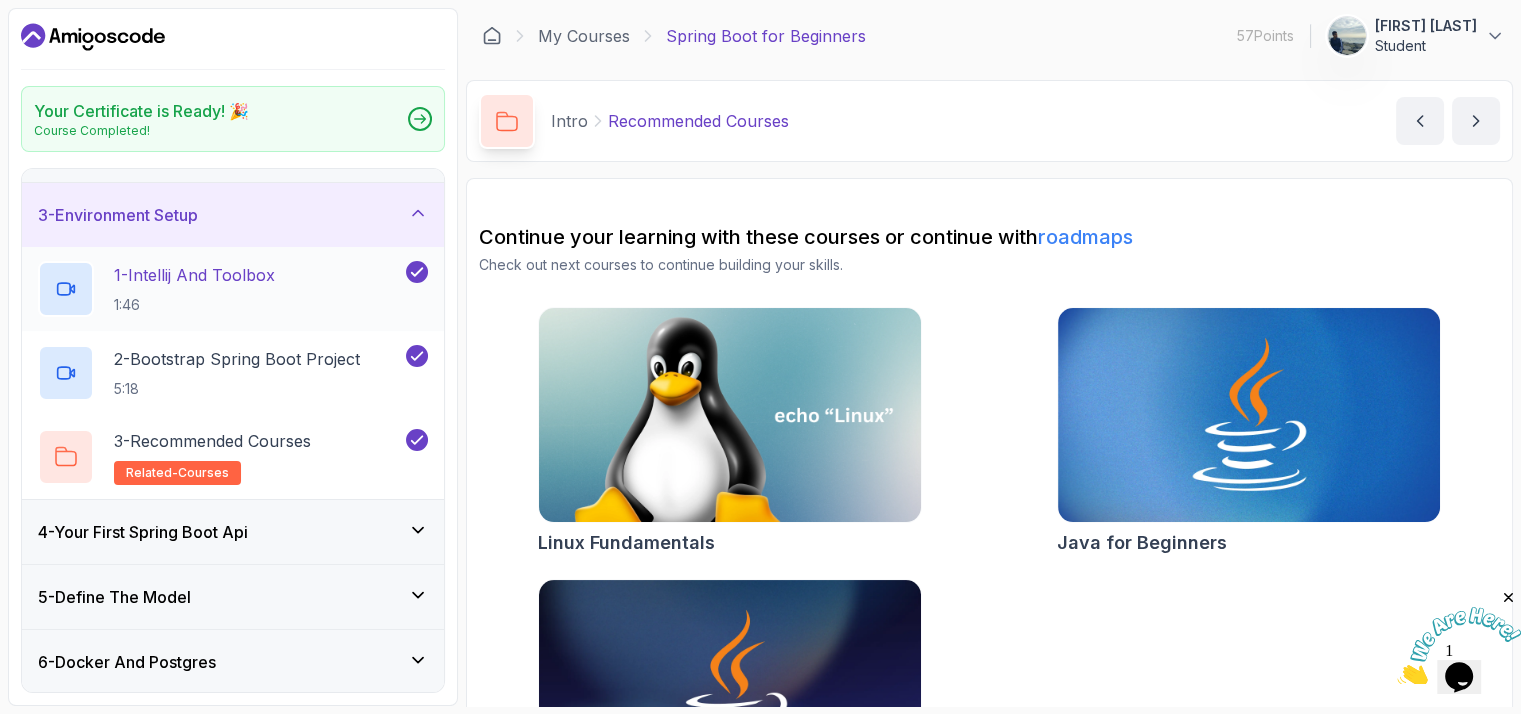 scroll, scrollTop: 167, scrollLeft: 0, axis: vertical 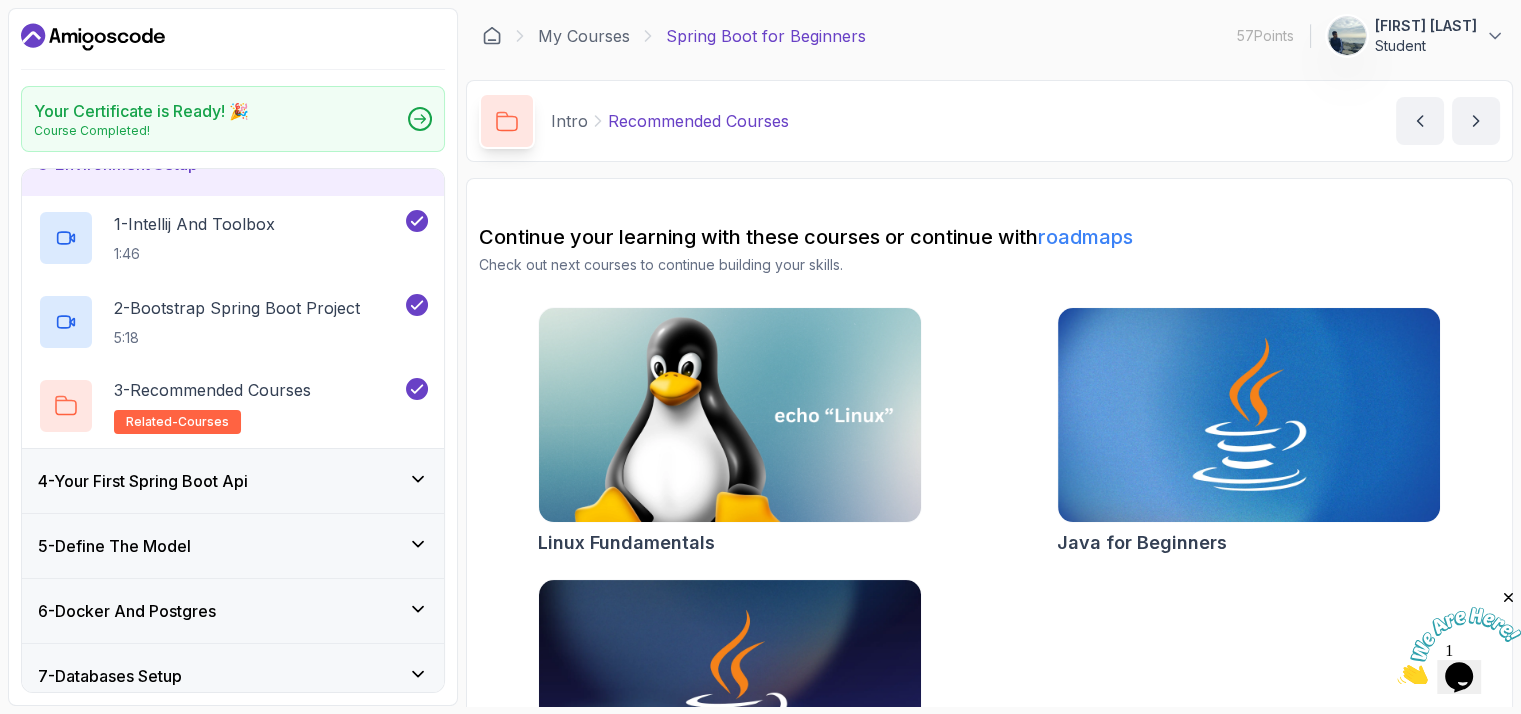 click on "4  -  Your First Spring Boot Api" at bounding box center (233, 481) 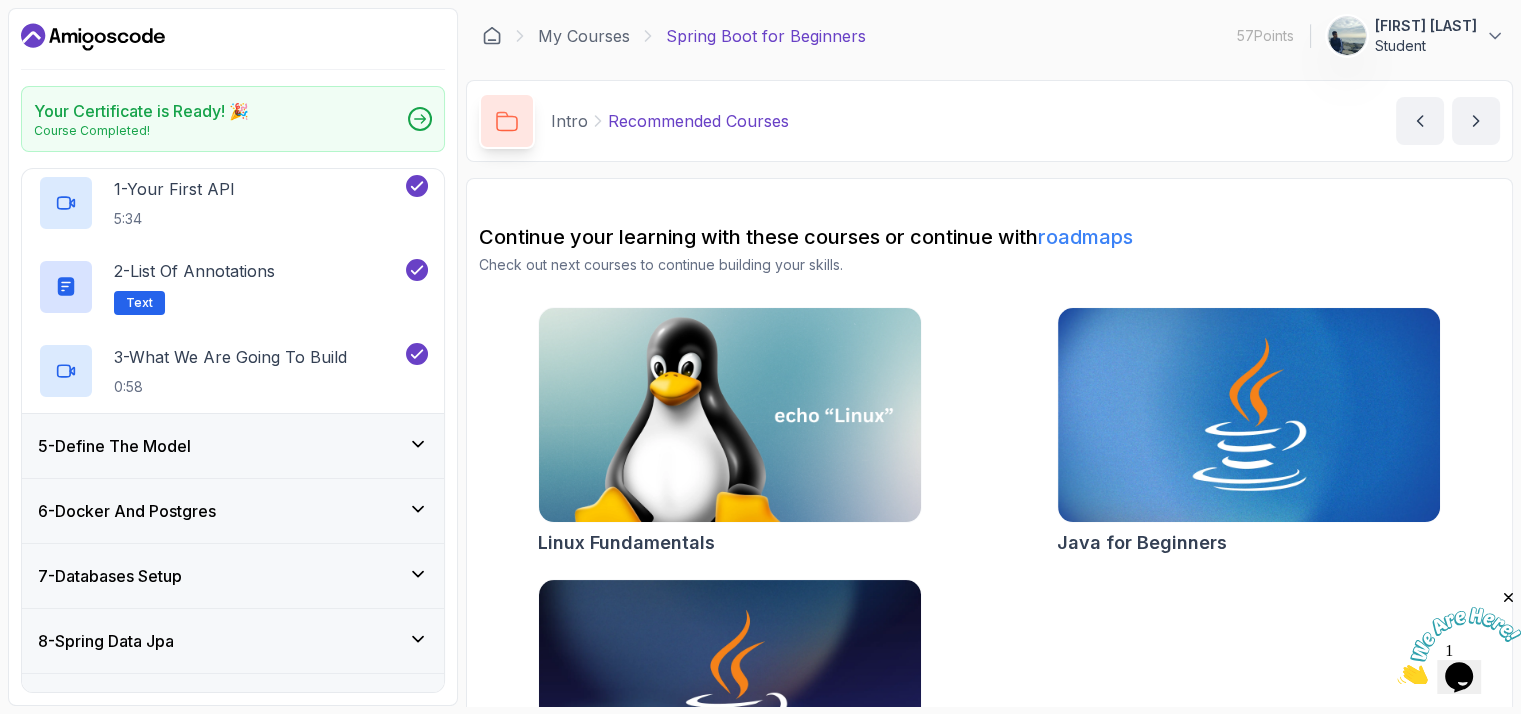 click on "5  -  Define The Model" at bounding box center (233, 446) 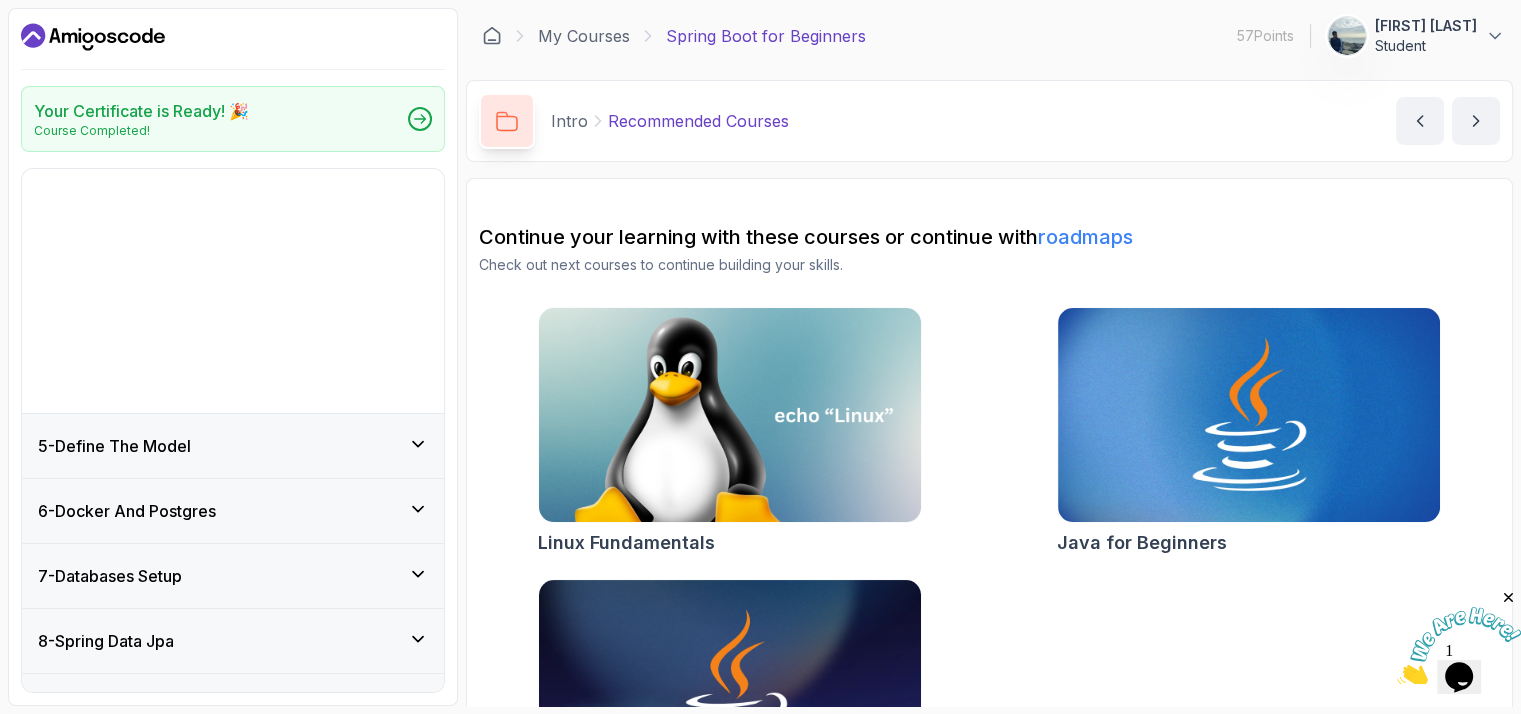 scroll, scrollTop: 252, scrollLeft: 0, axis: vertical 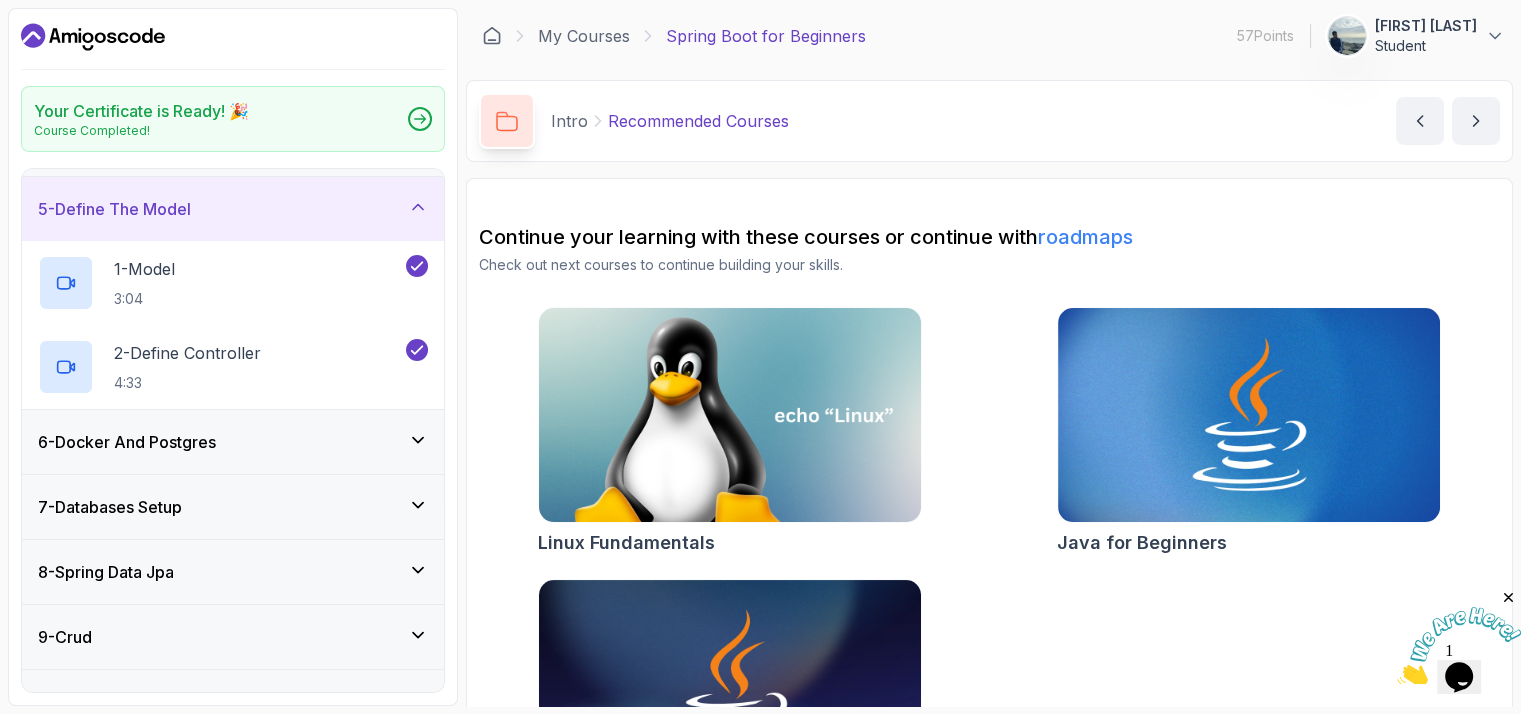 click on "6  -  Docker And Postgres" at bounding box center [127, 442] 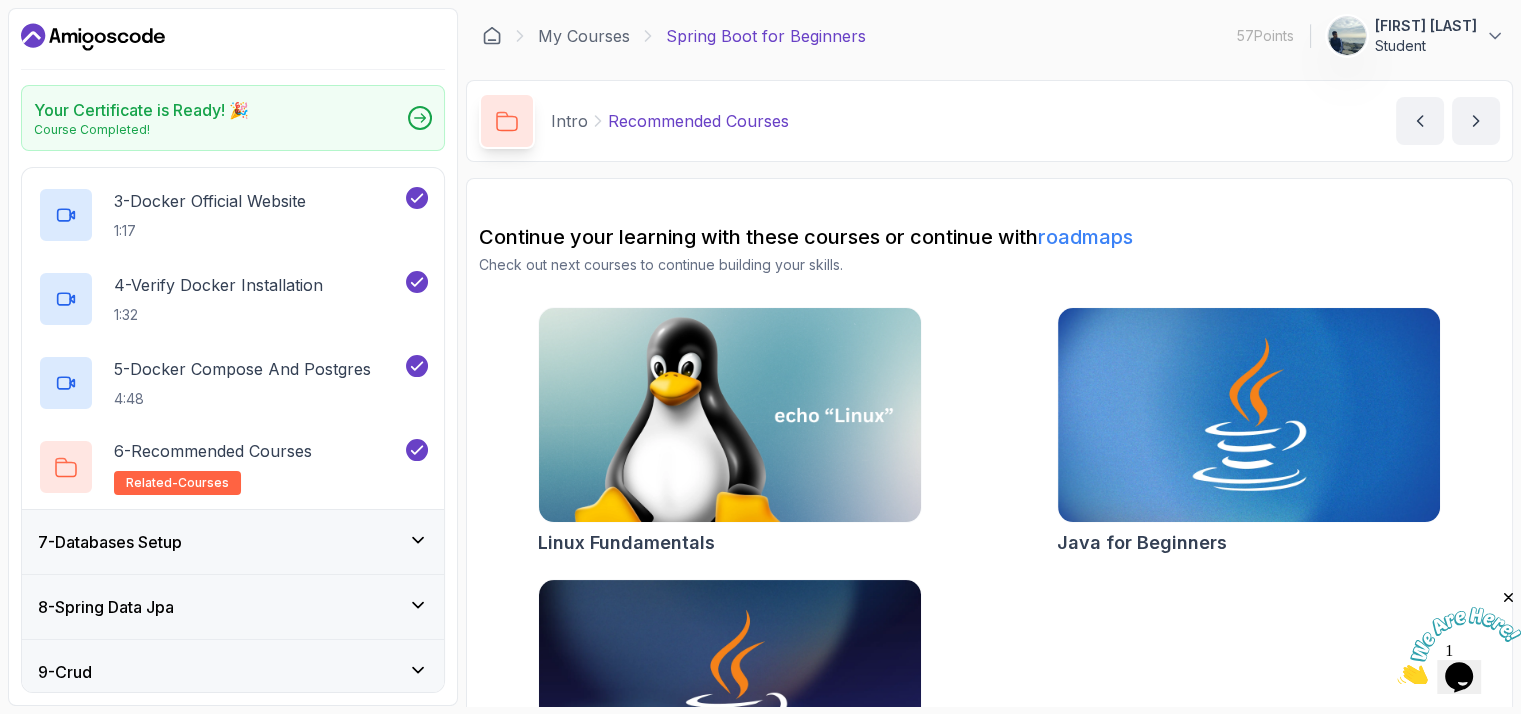click on "7  -  Databases Setup" at bounding box center (233, 542) 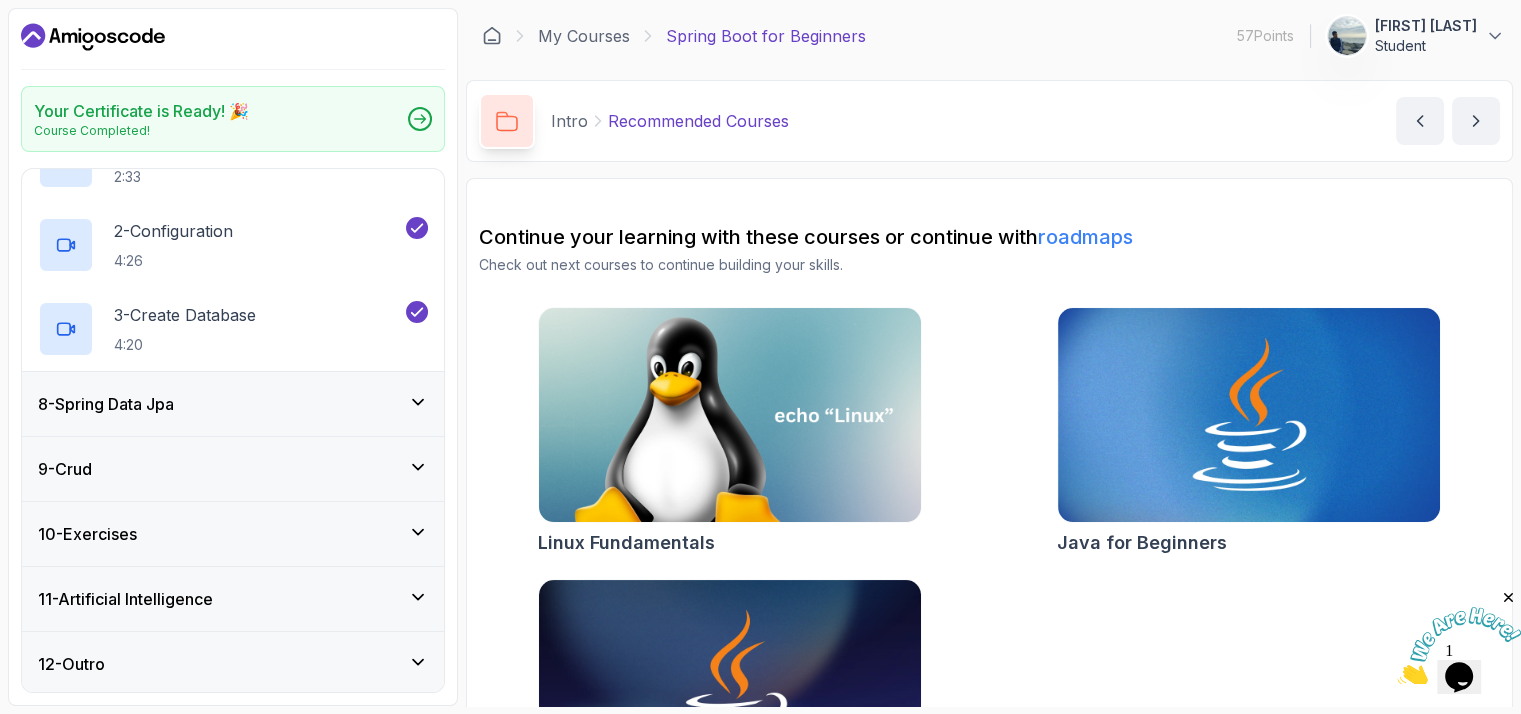 click on "8  -  Spring Data Jpa" at bounding box center [233, 404] 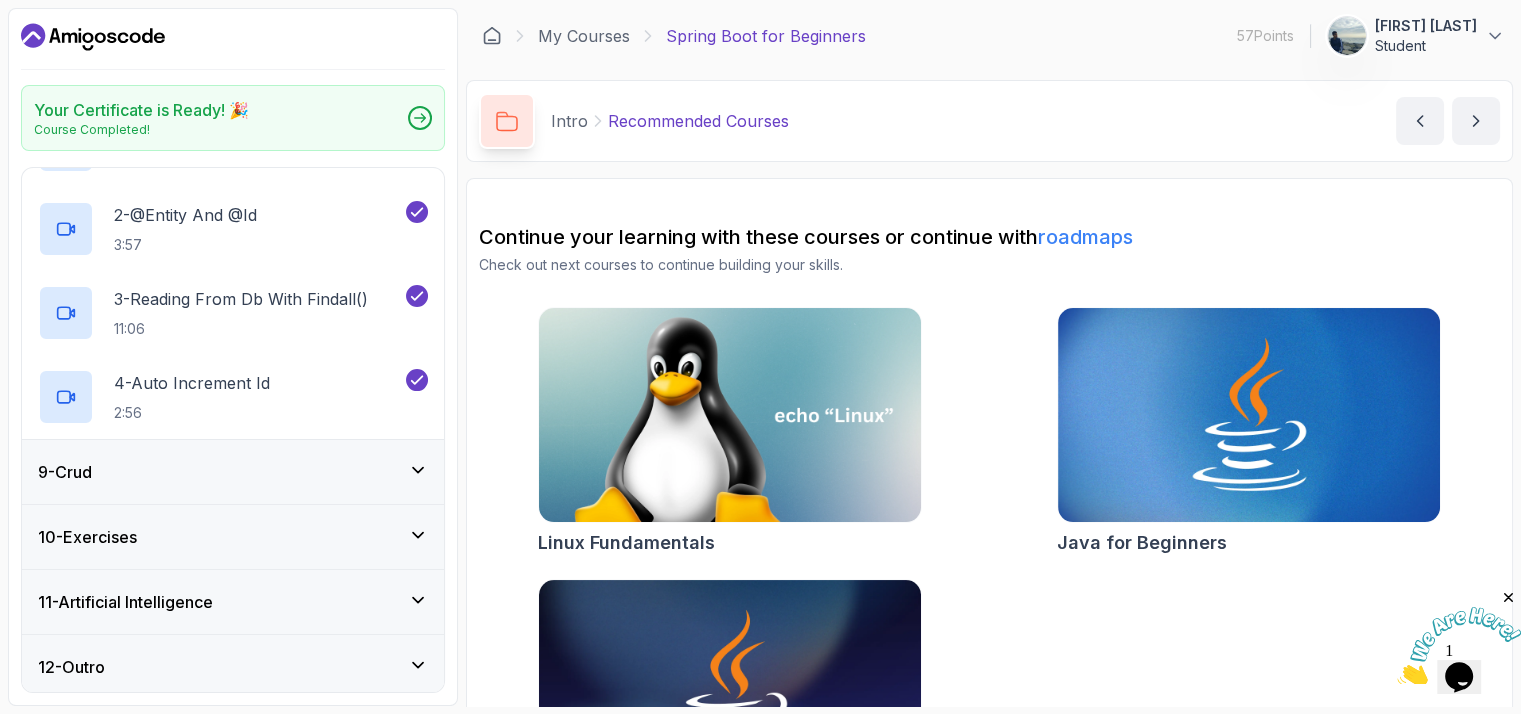 scroll, scrollTop: 588, scrollLeft: 0, axis: vertical 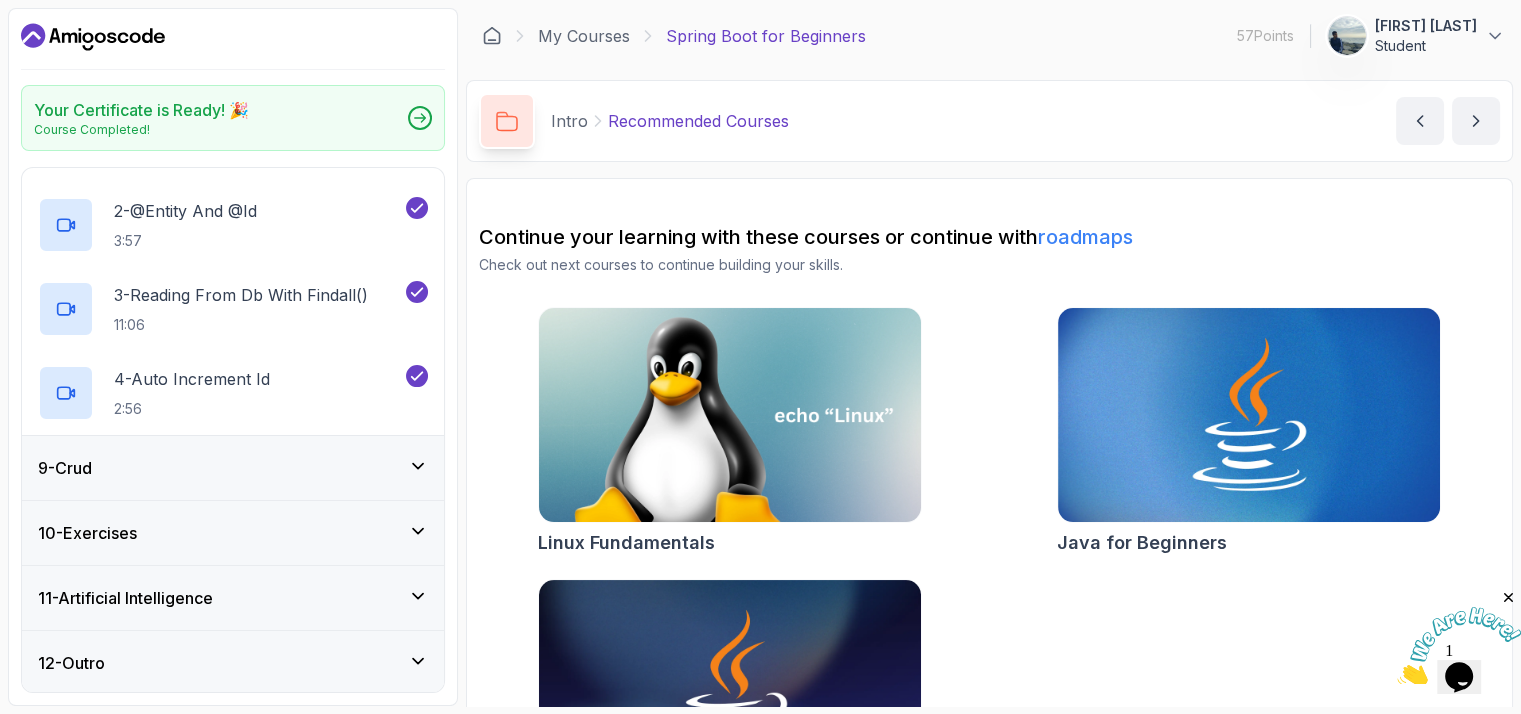 click on "9  -  Crud" at bounding box center [233, 468] 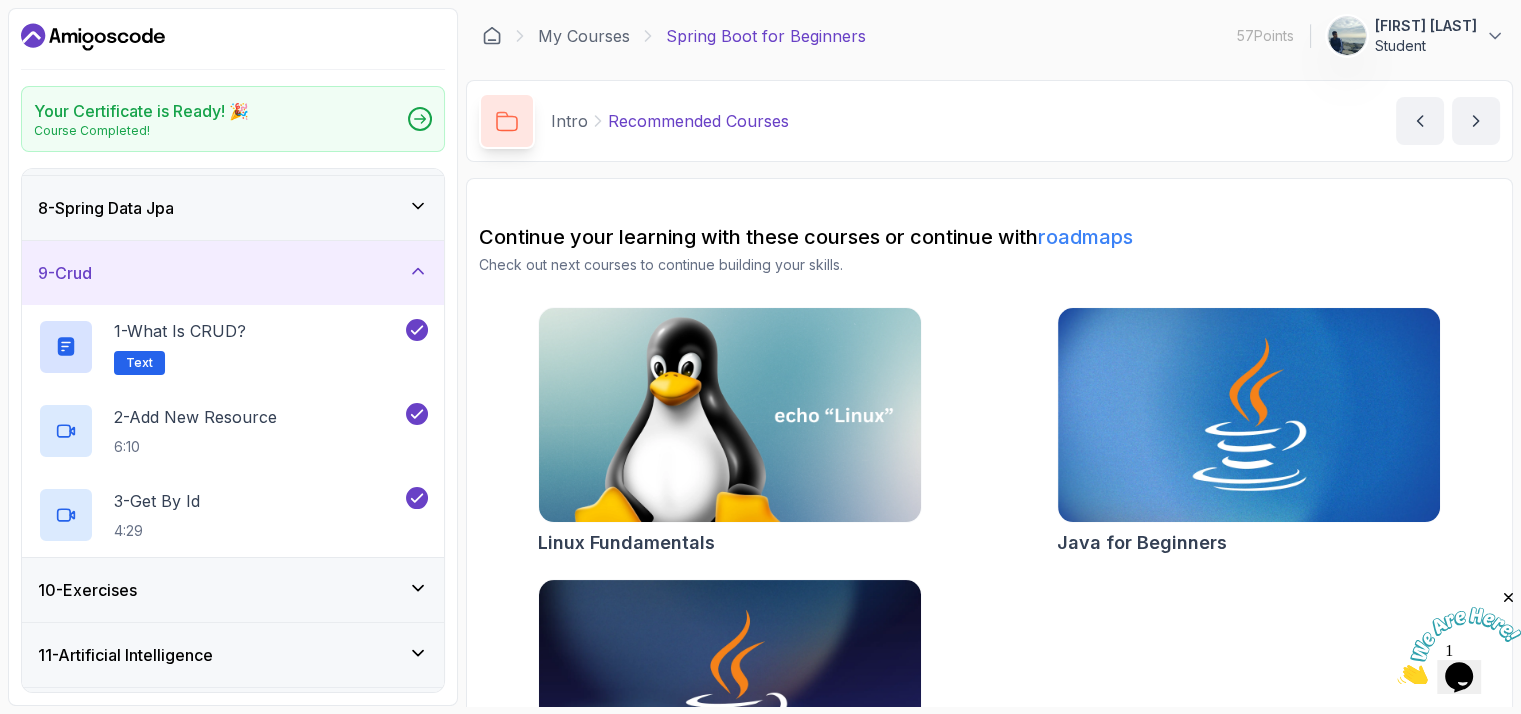 scroll, scrollTop: 0, scrollLeft: 0, axis: both 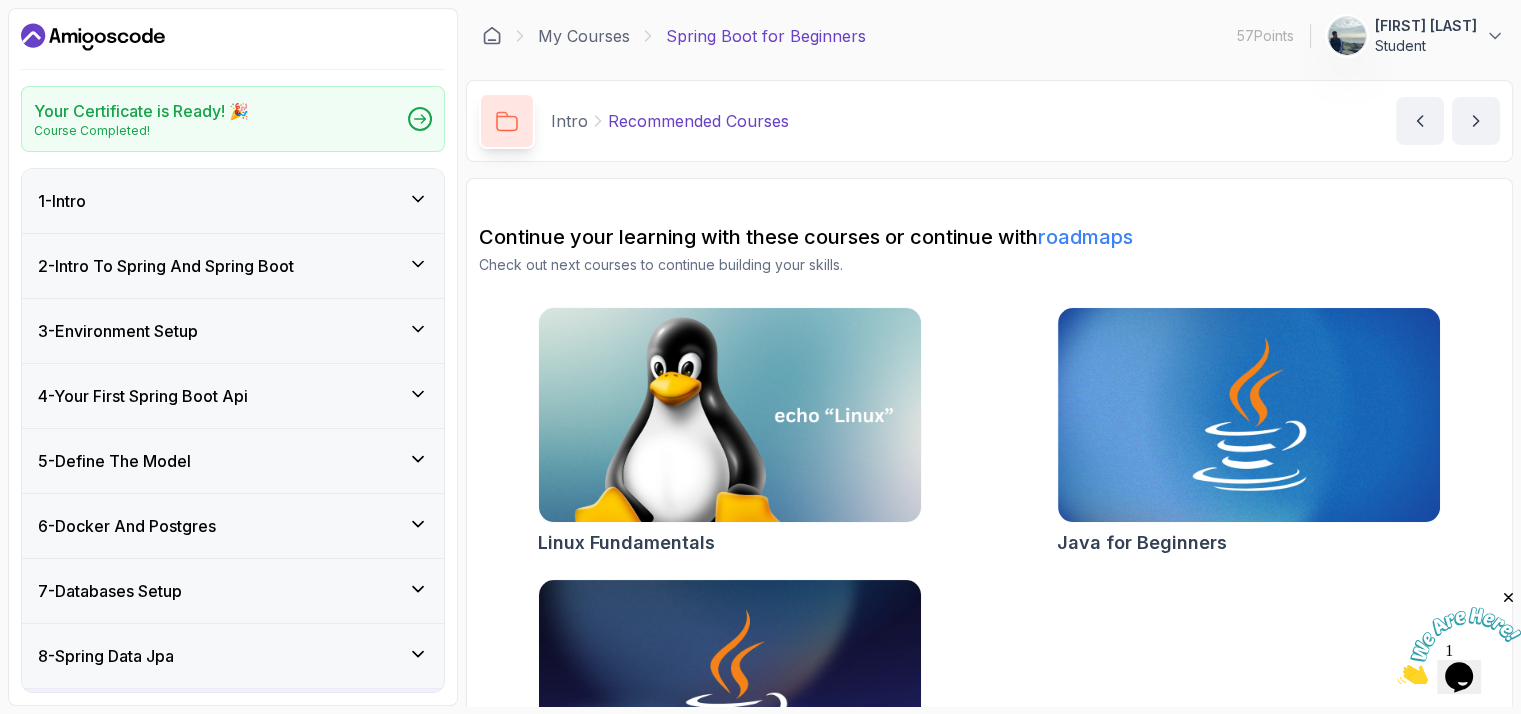 click on "5  -  Define The Model" at bounding box center (233, 461) 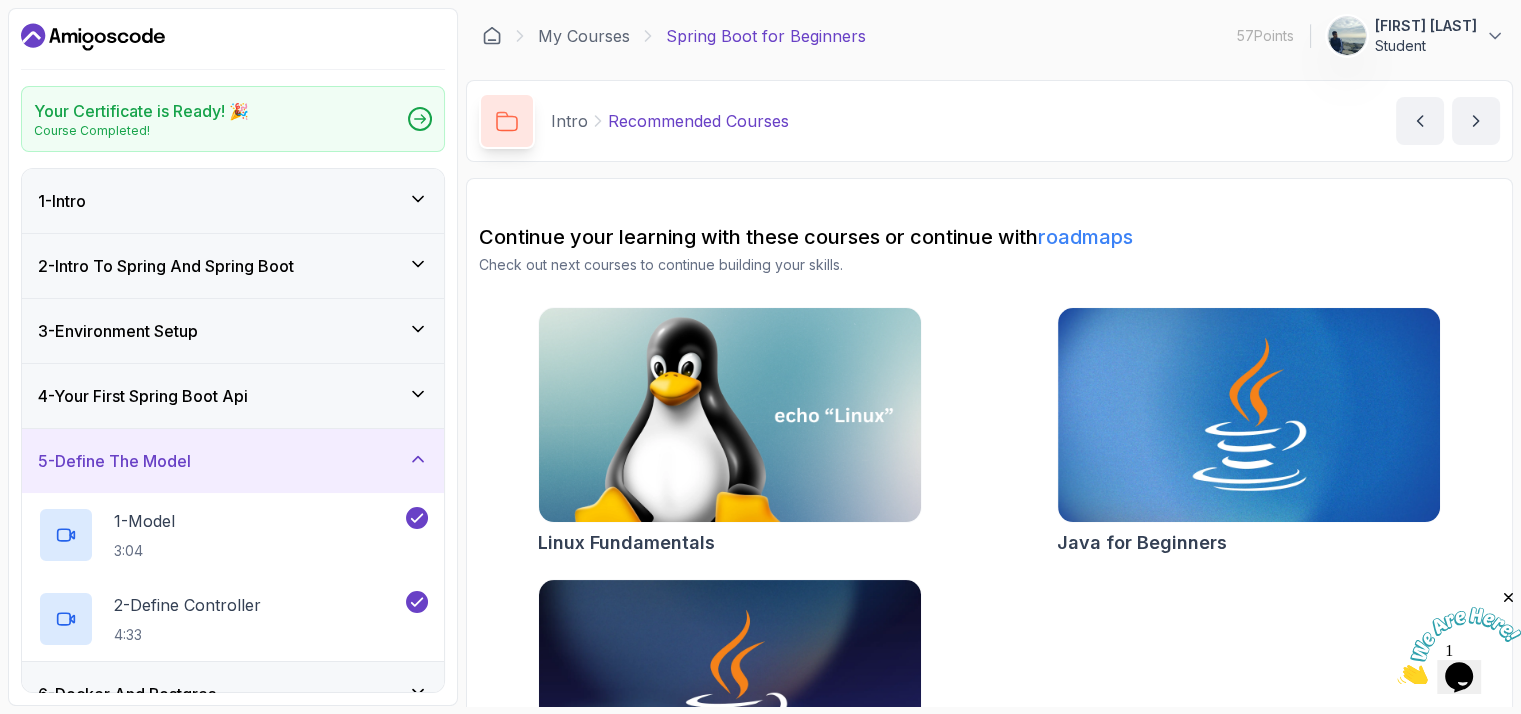 click on "4  -  Your First Spring Boot Api" at bounding box center (233, 396) 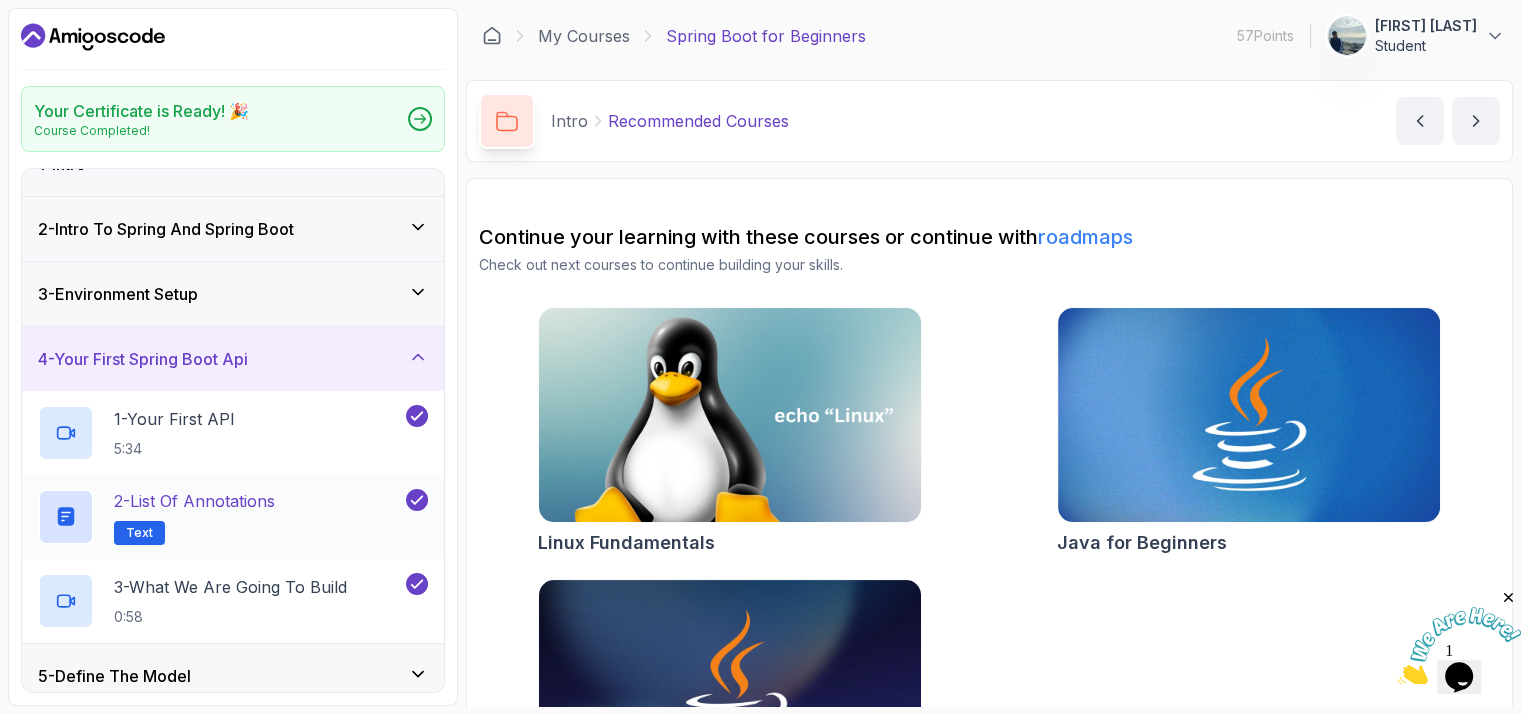 scroll, scrollTop: 100, scrollLeft: 0, axis: vertical 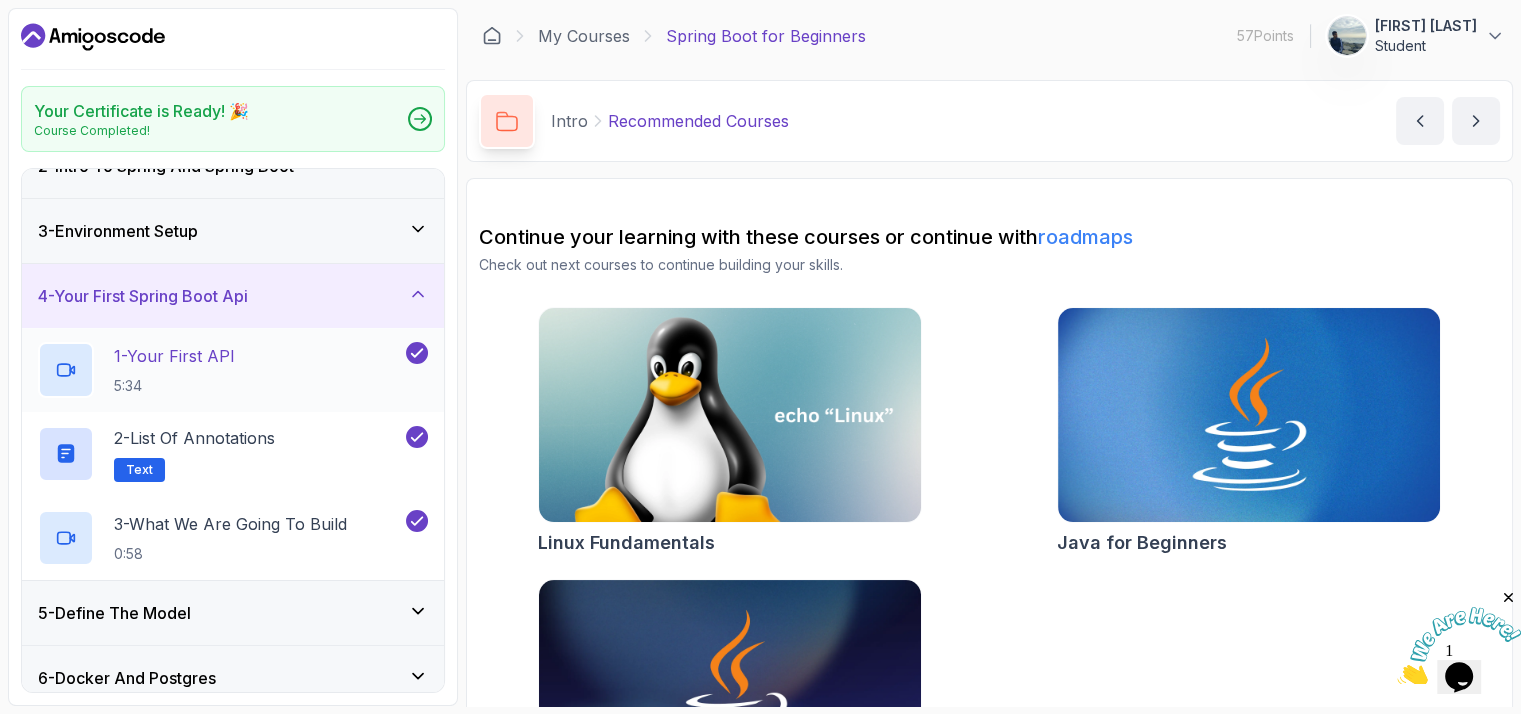 click on "5:34" at bounding box center [174, 386] 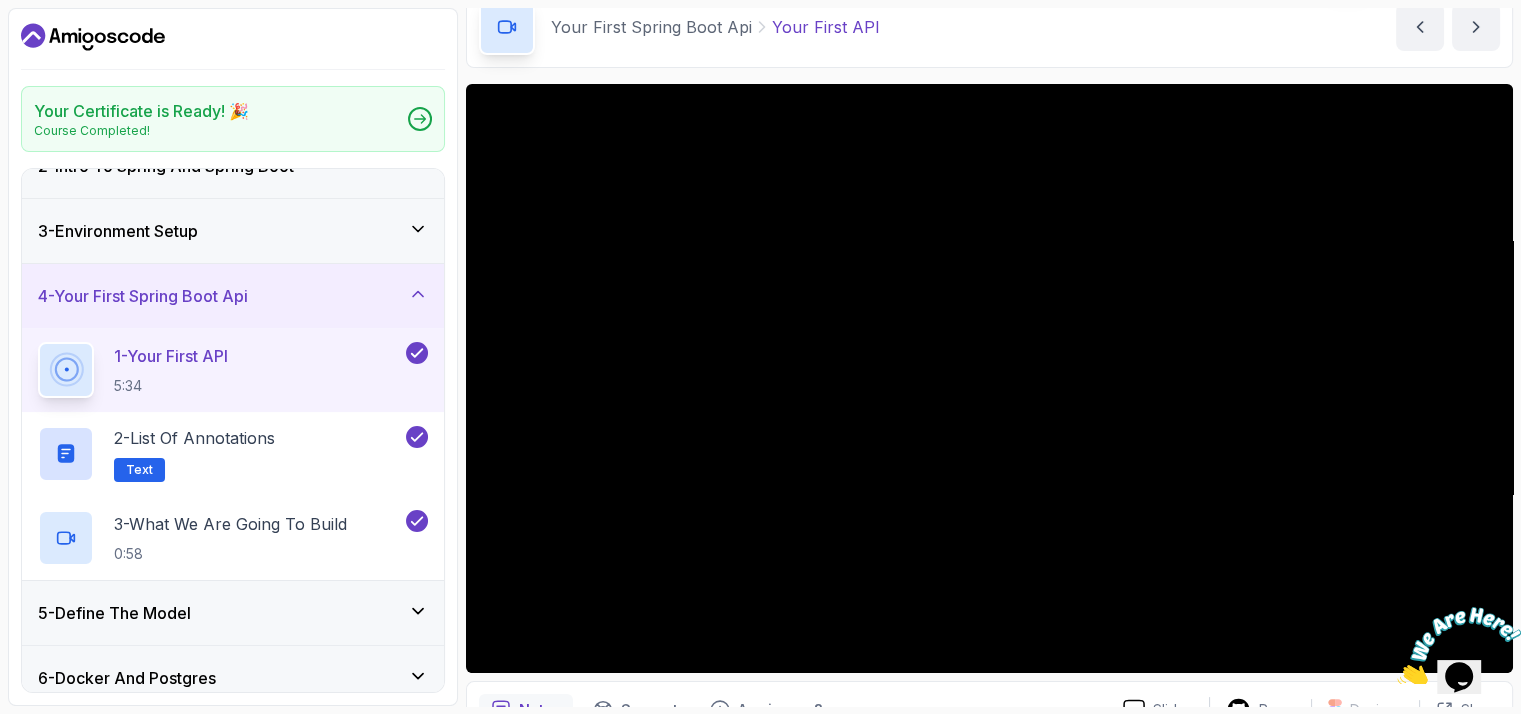 scroll, scrollTop: 100, scrollLeft: 0, axis: vertical 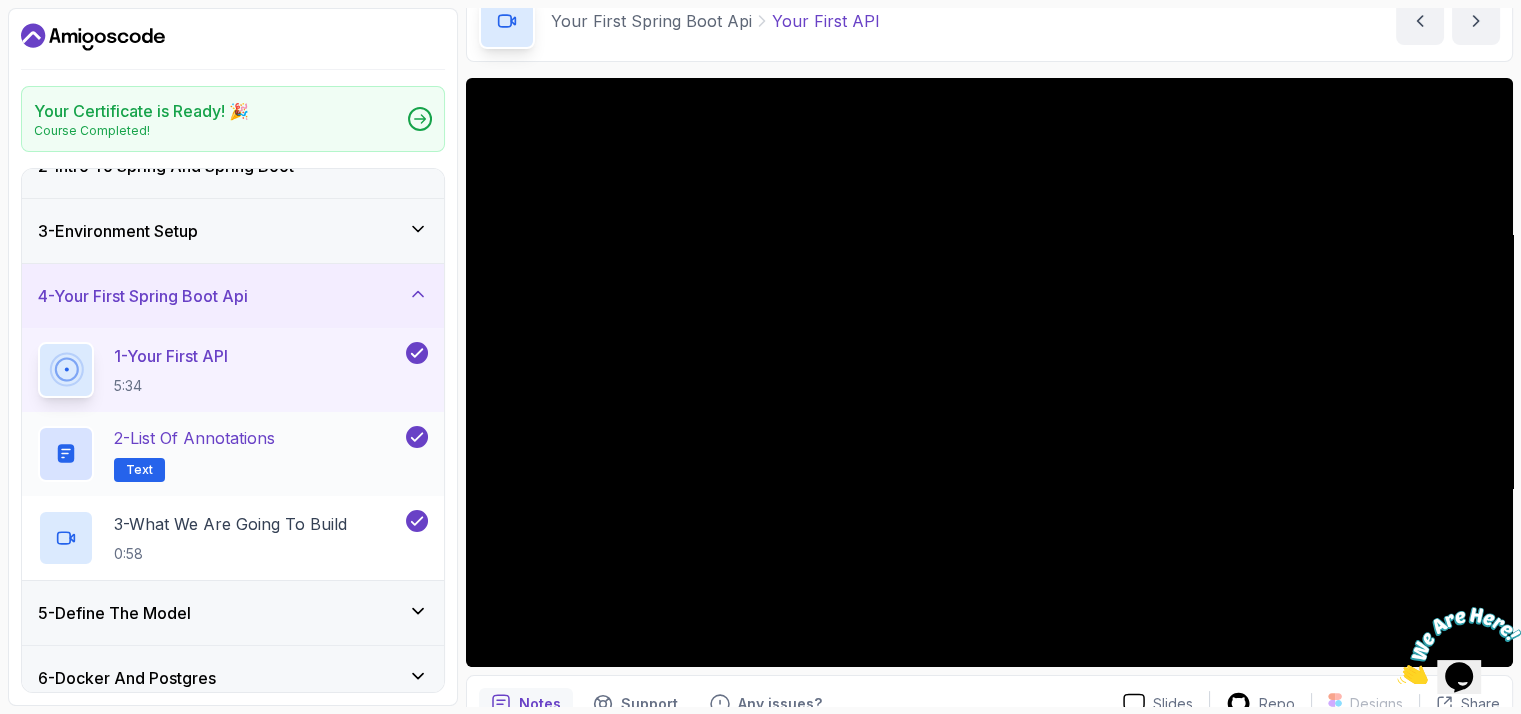 click on "2  -  List of Annotations Text" at bounding box center (220, 454) 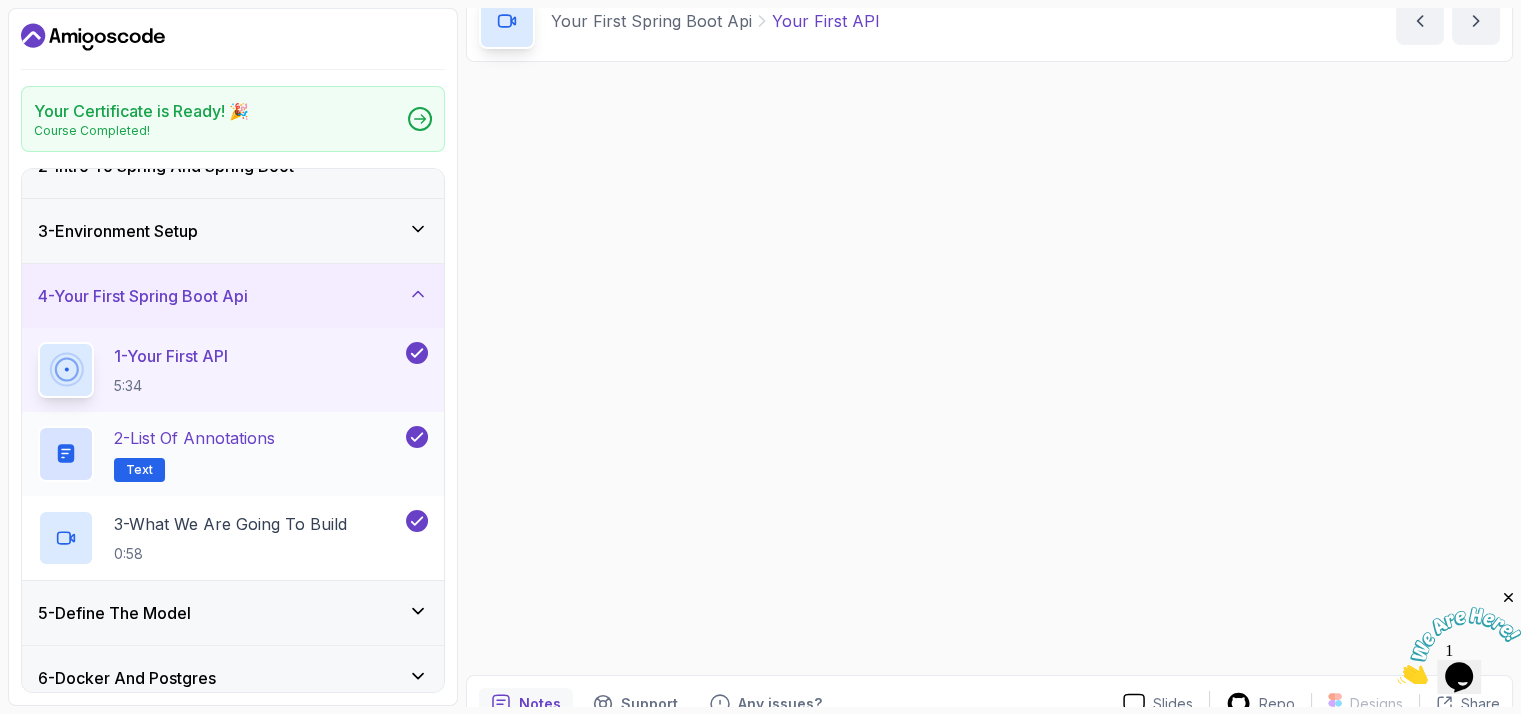 scroll, scrollTop: 96, scrollLeft: 0, axis: vertical 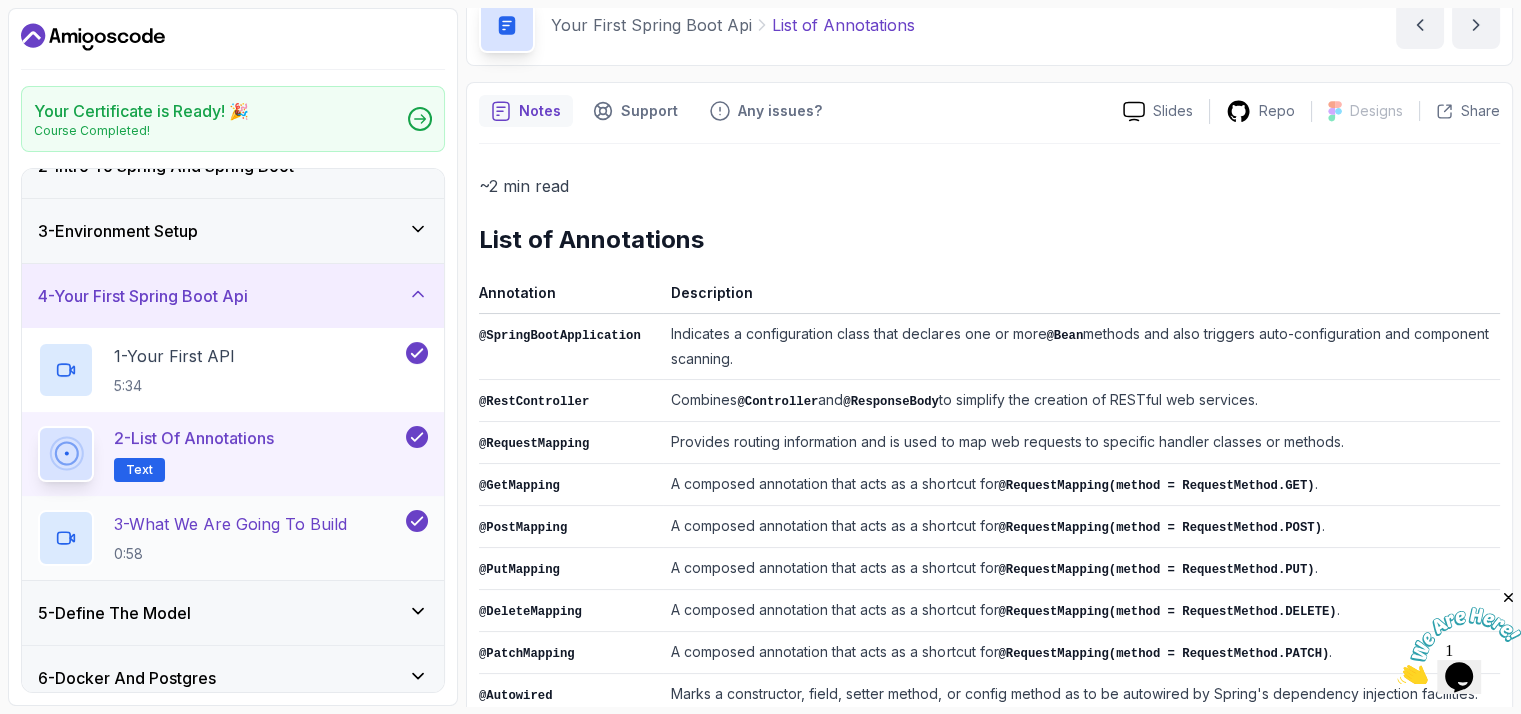 click on "0:58" at bounding box center (230, 554) 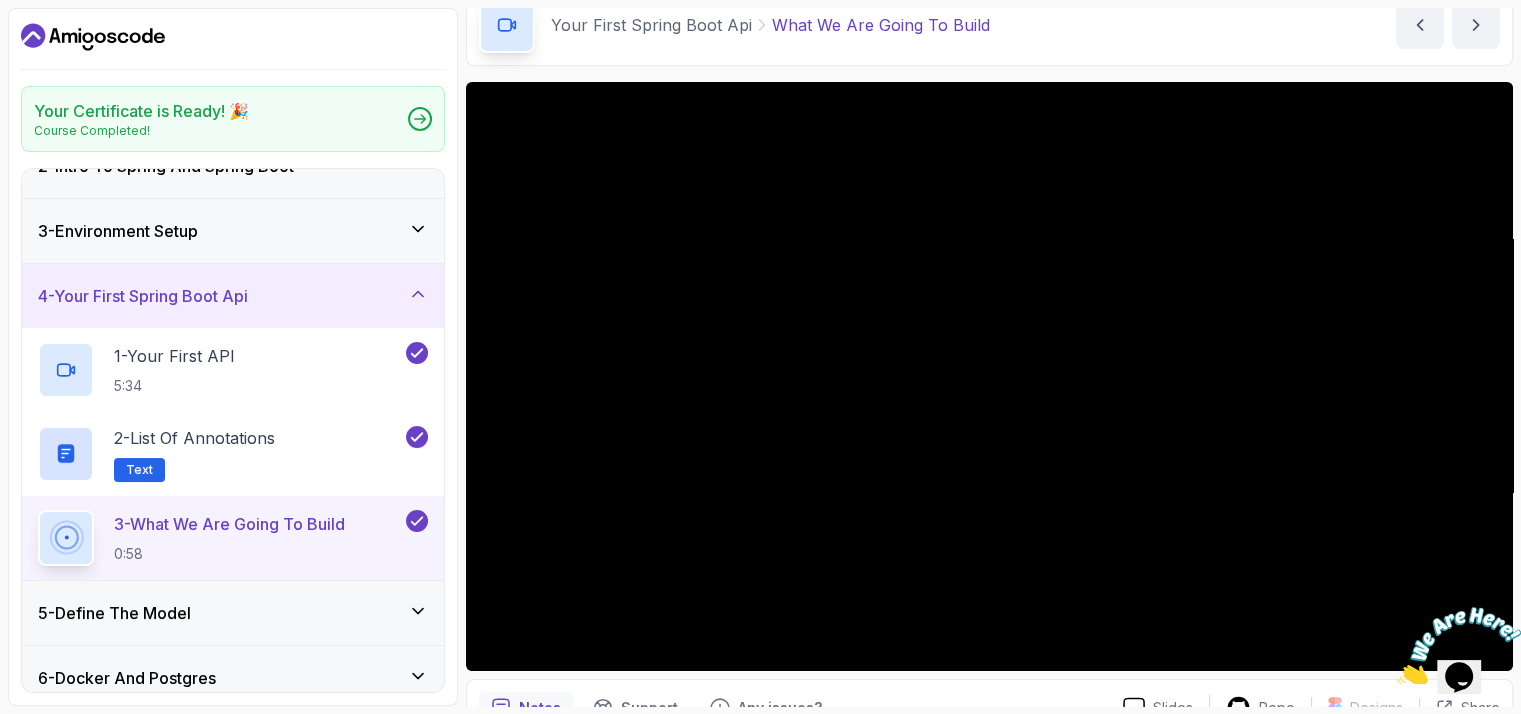 scroll, scrollTop: 100, scrollLeft: 0, axis: vertical 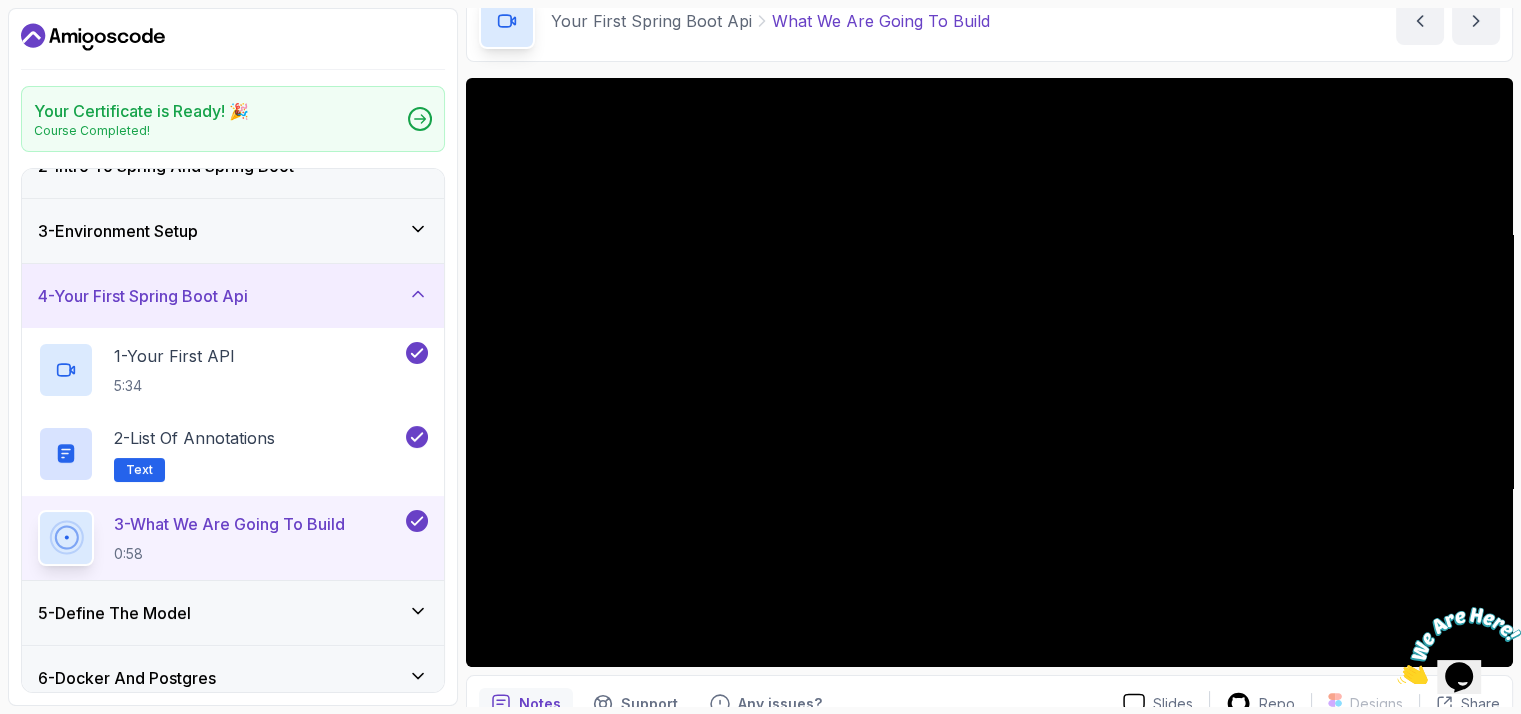 click on "5  -  Define The Model" at bounding box center [233, 613] 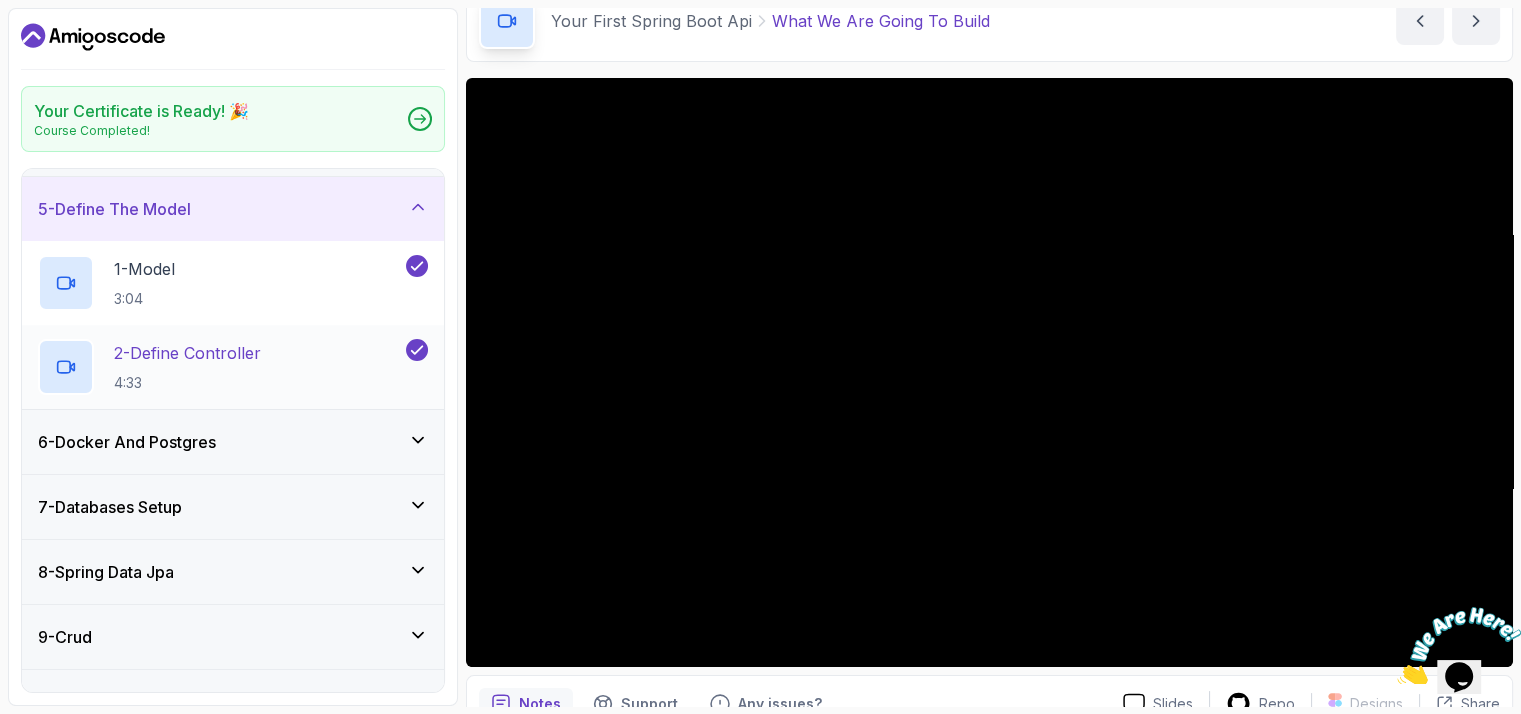 scroll, scrollTop: 200, scrollLeft: 0, axis: vertical 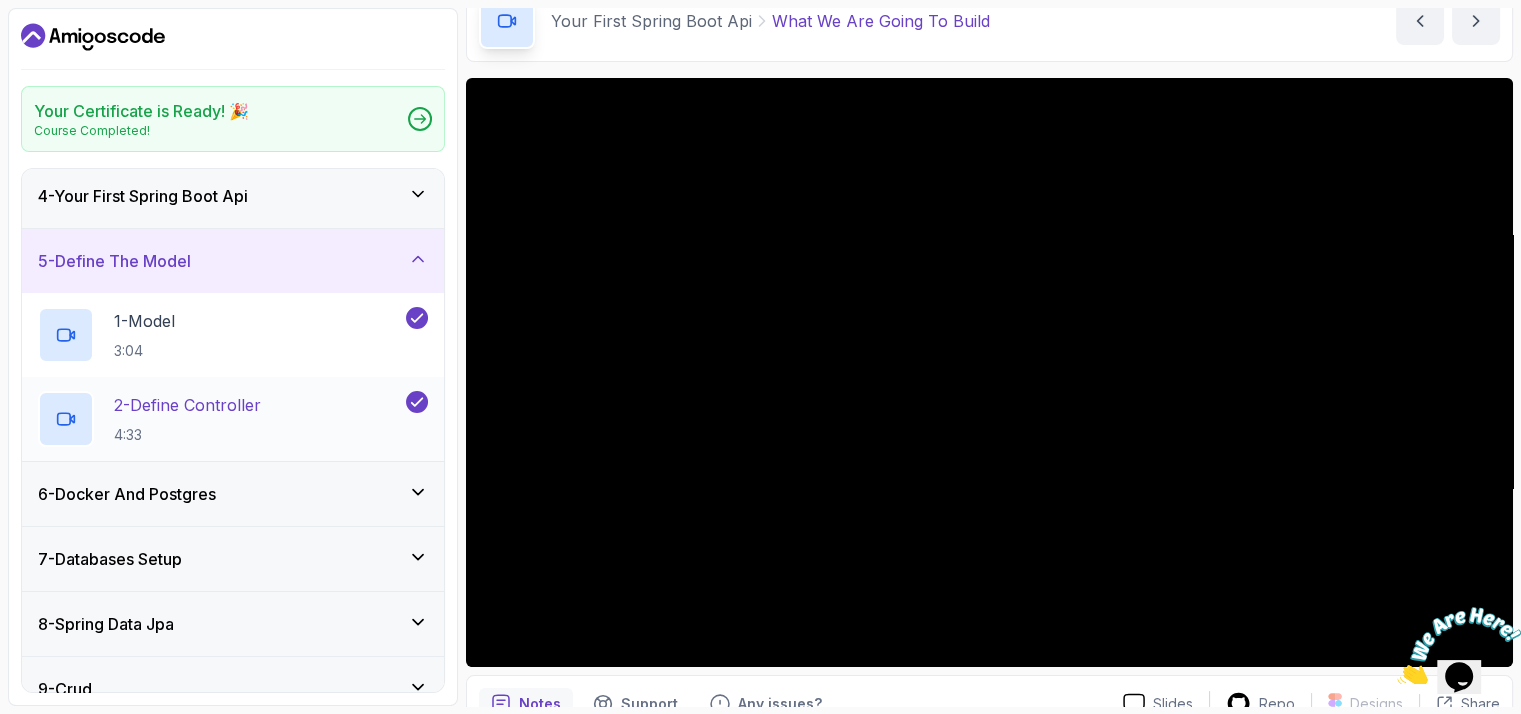 click on "2  -  Define Controller" at bounding box center (187, 405) 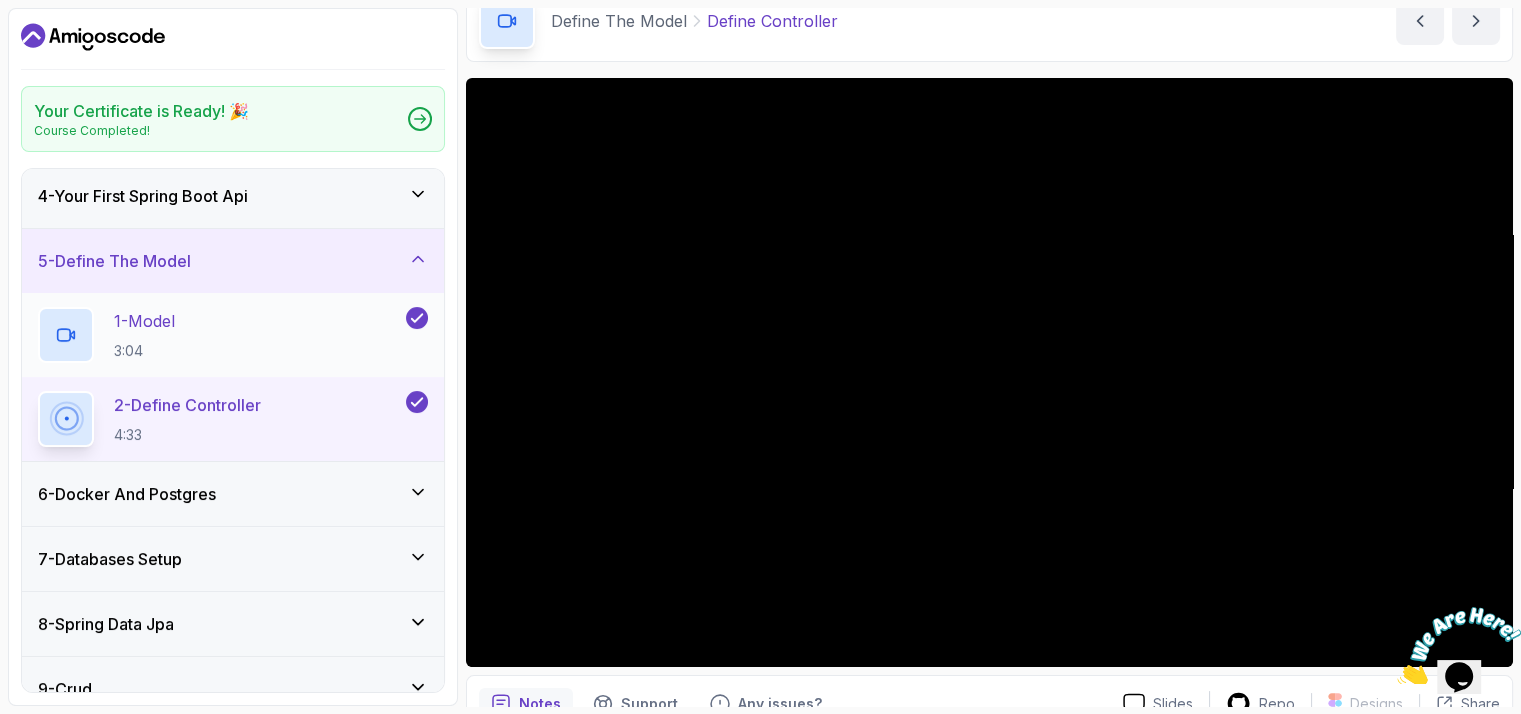 click on "1  -  Model 3:04" at bounding box center [220, 335] 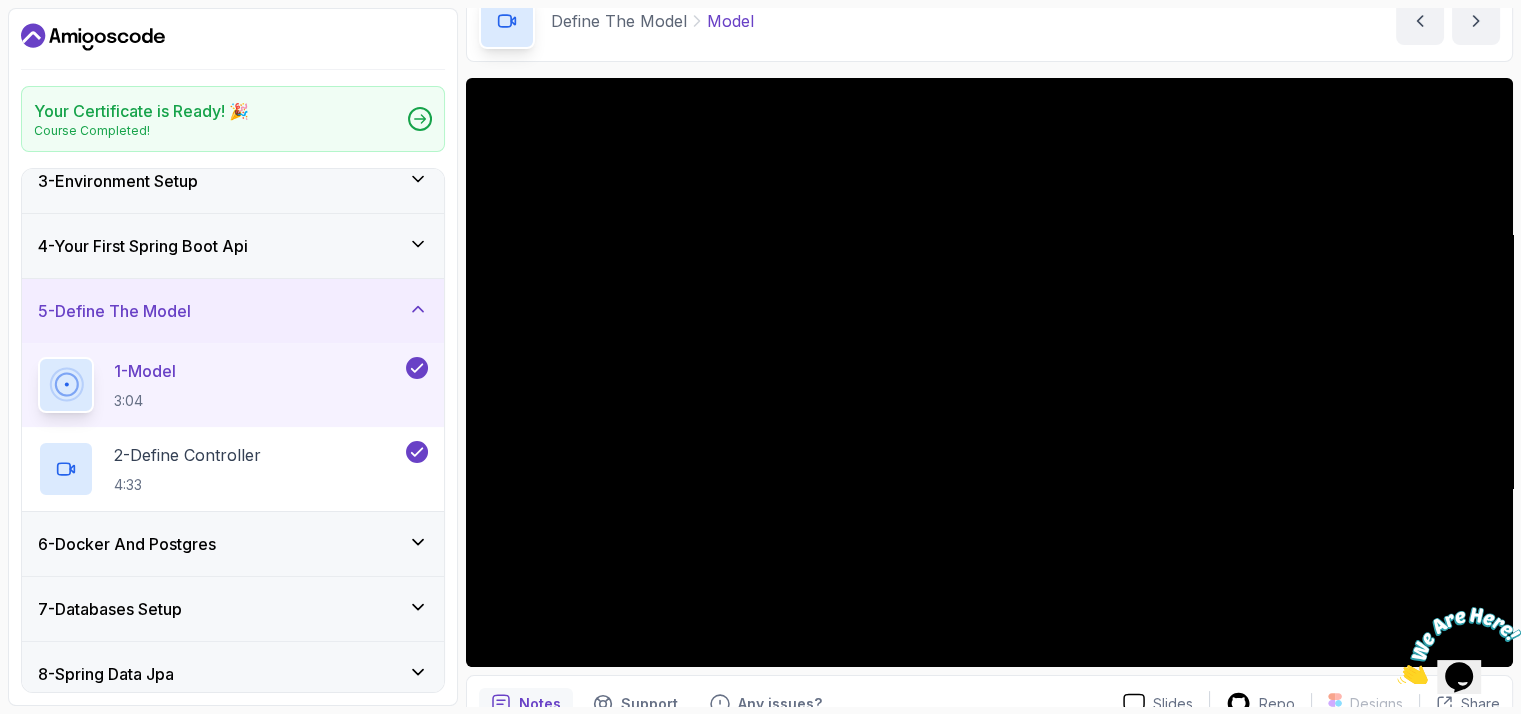 scroll, scrollTop: 0, scrollLeft: 0, axis: both 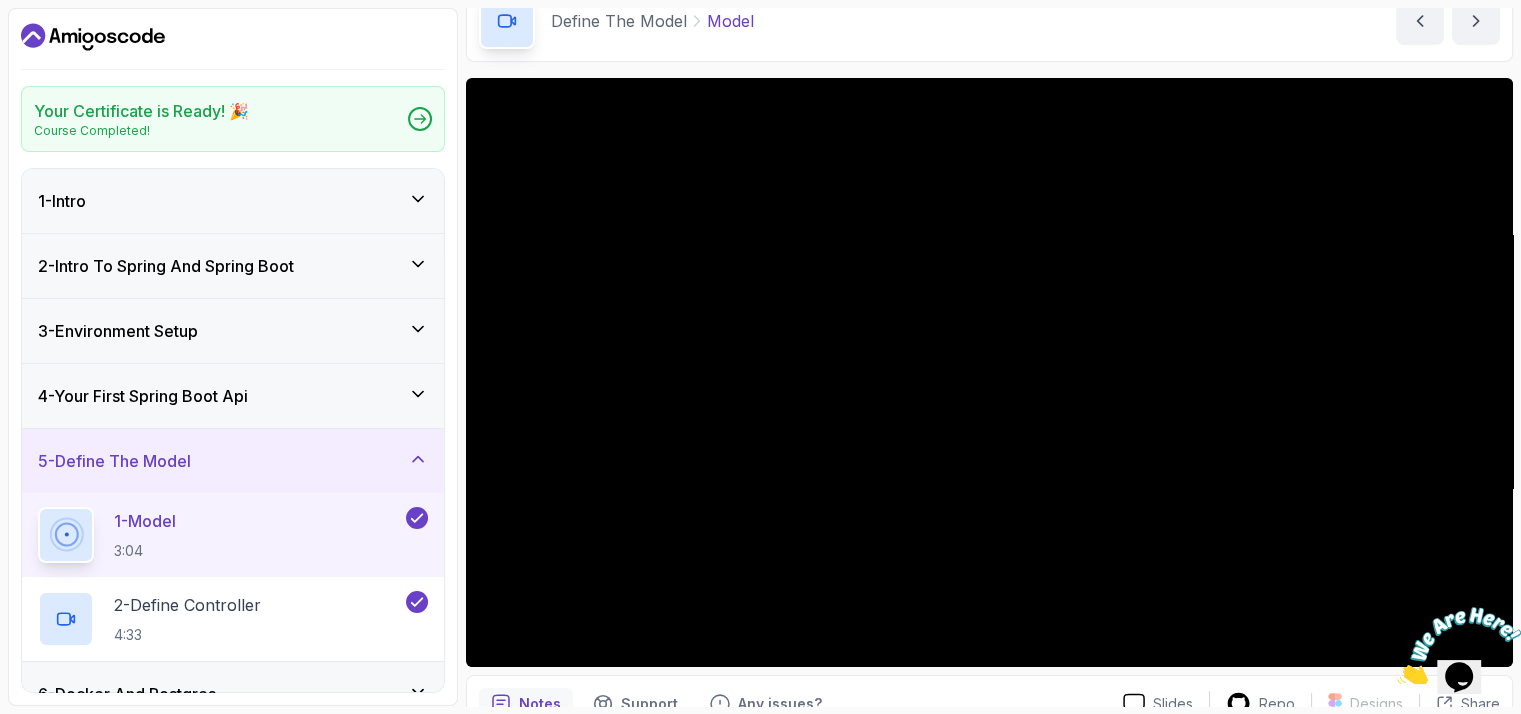click on "3  -  Environment Setup" at bounding box center [118, 331] 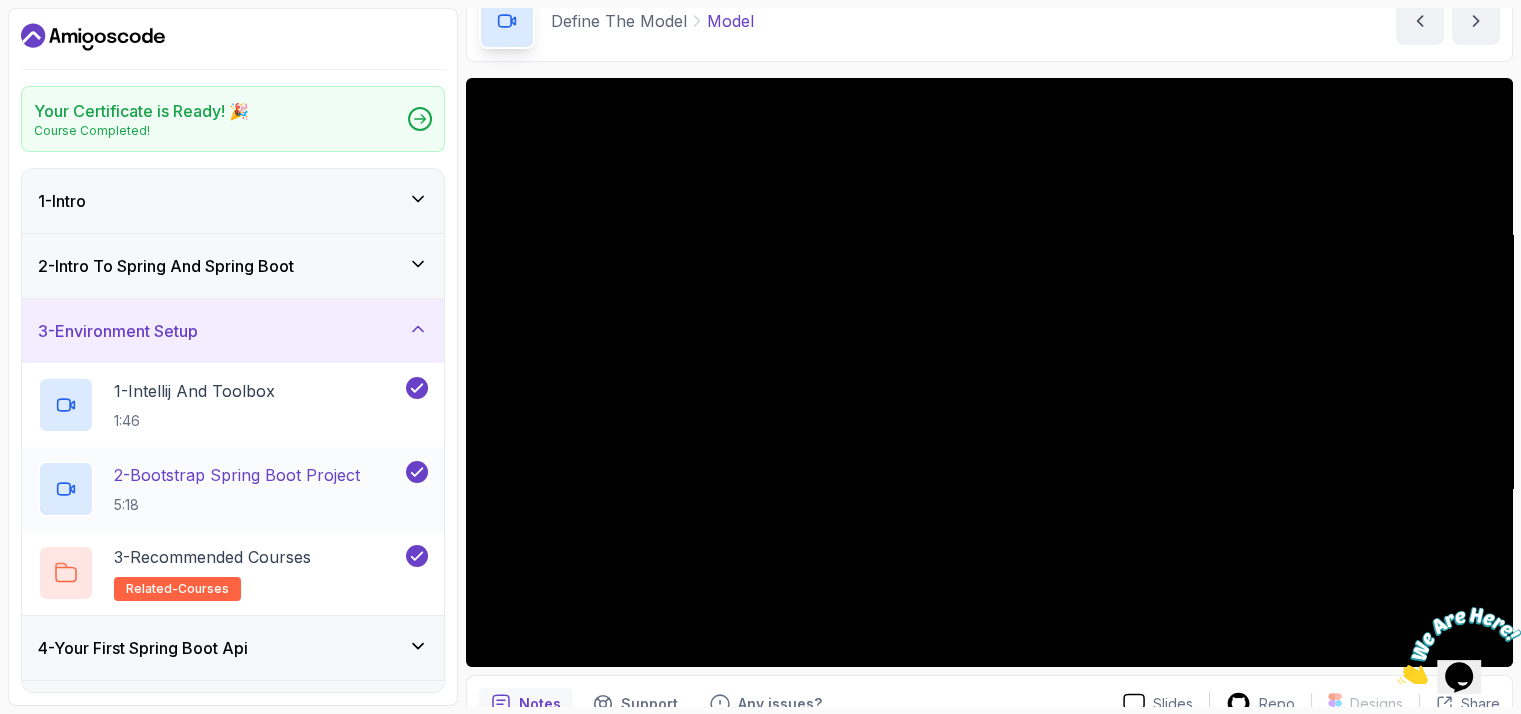 click on "2  -  Bootstrap Spring Boot Project 5:18" at bounding box center (237, 489) 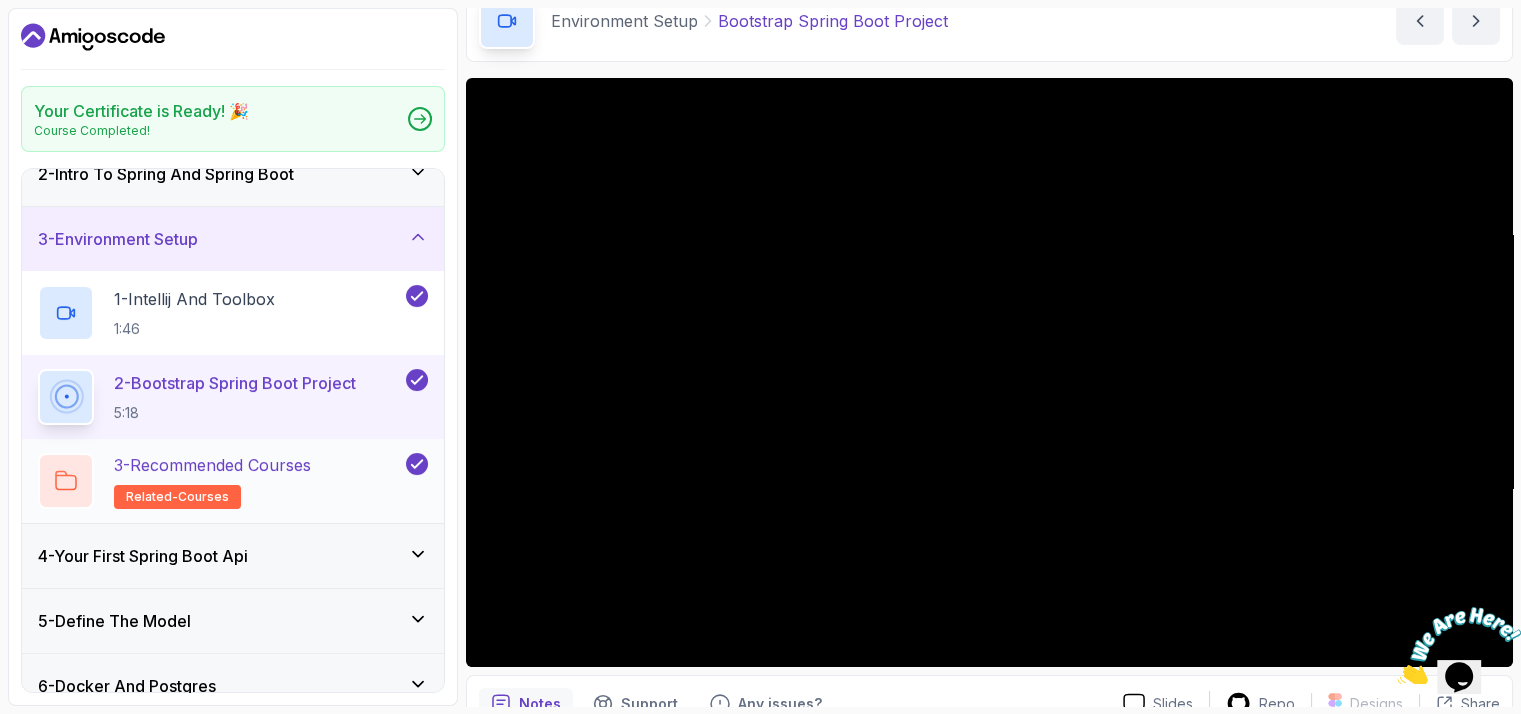 scroll, scrollTop: 100, scrollLeft: 0, axis: vertical 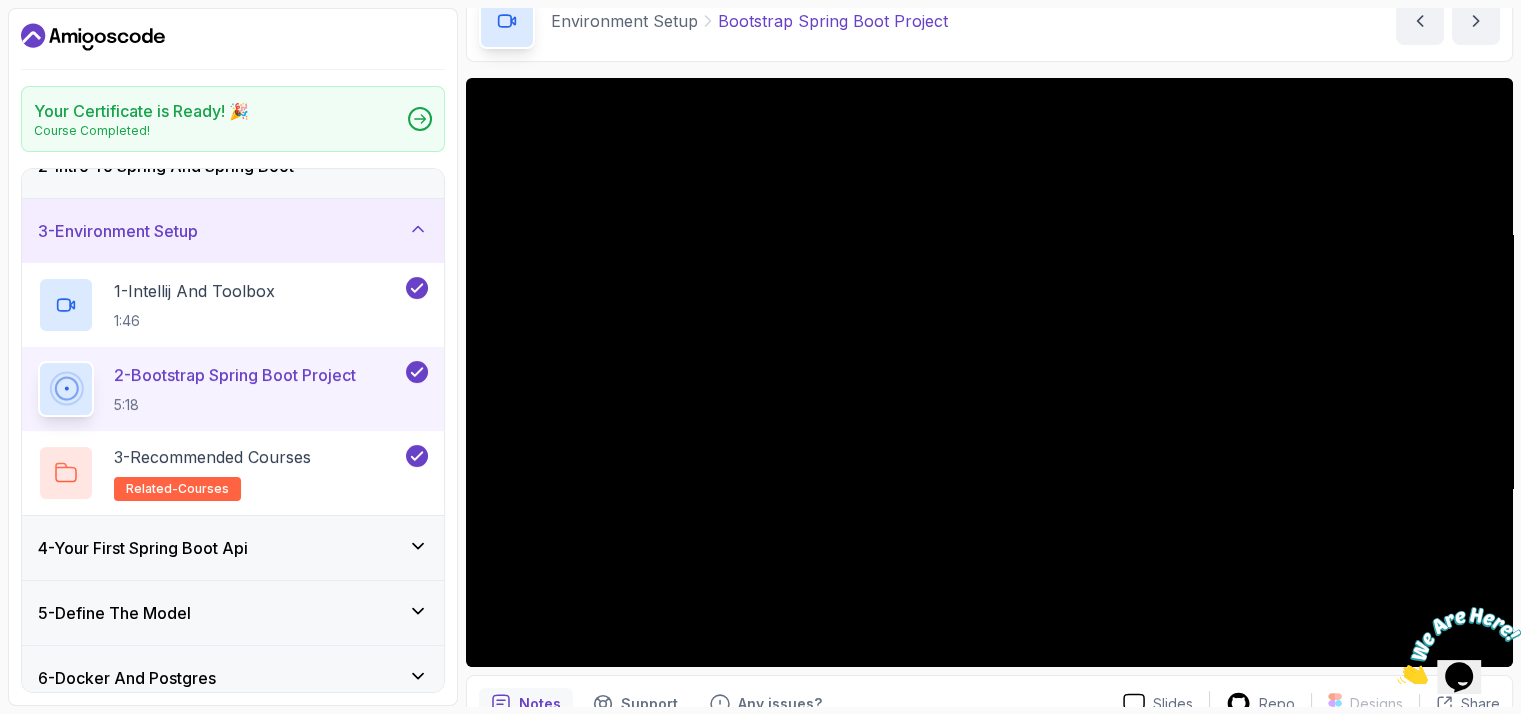 click on "4  -  Your First Spring Boot Api" at bounding box center (233, 548) 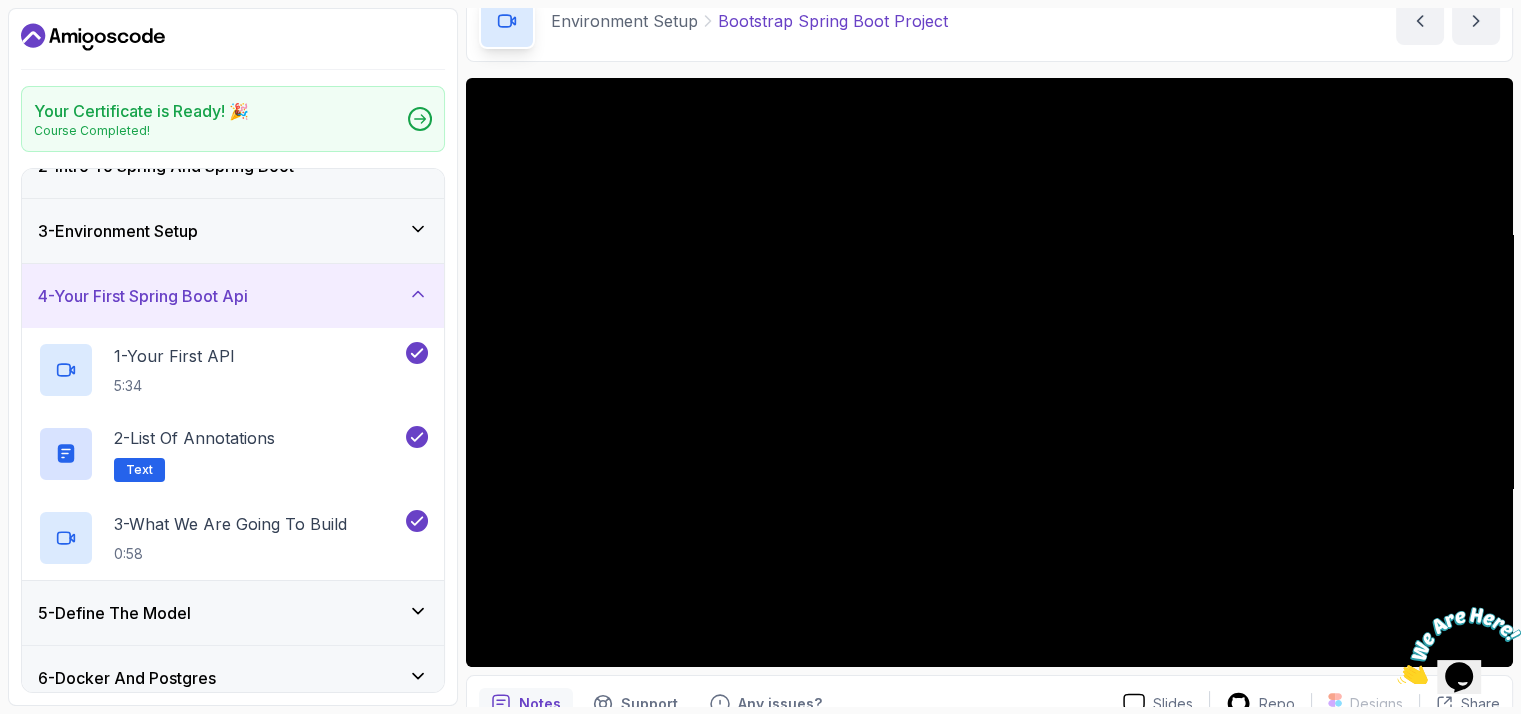 click on "4  -  Your First Spring Boot Api" at bounding box center [233, 296] 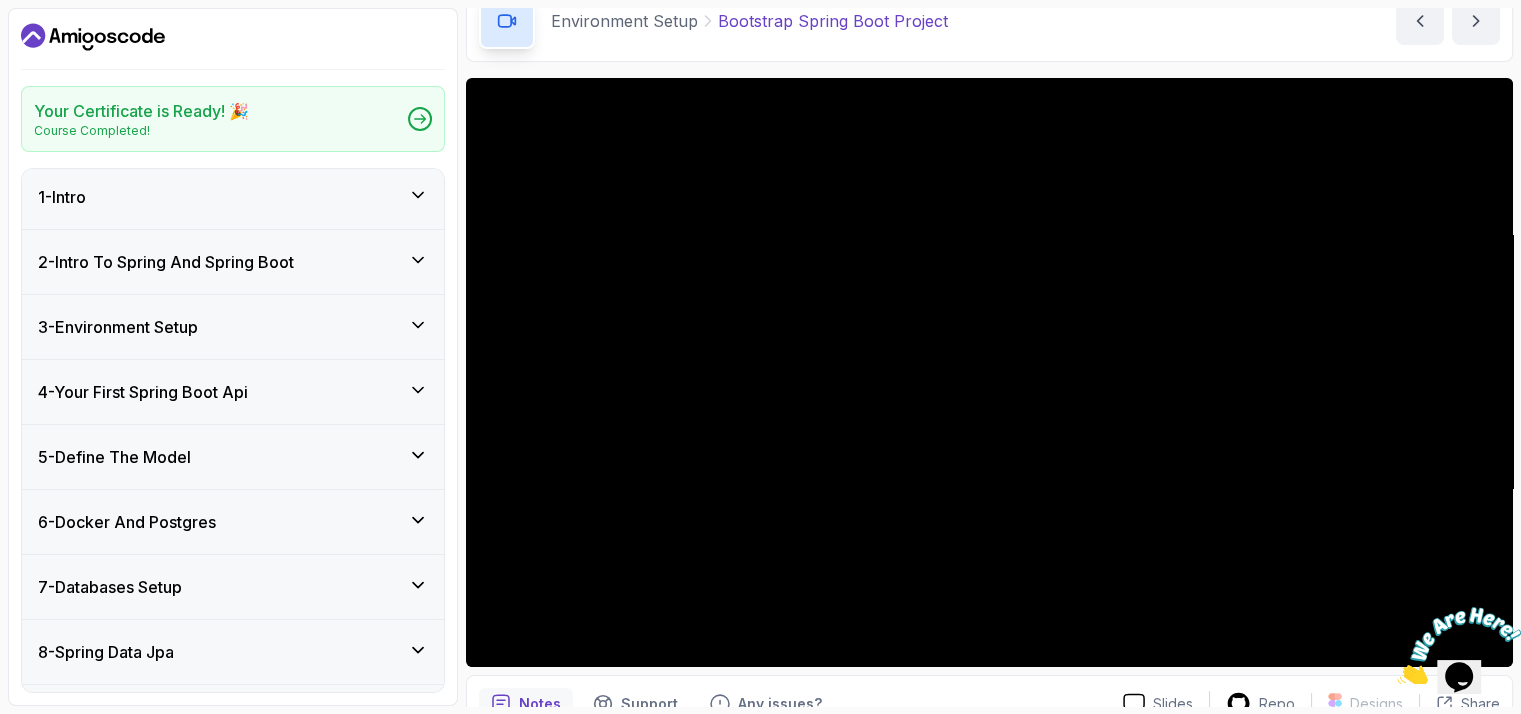 scroll, scrollTop: 0, scrollLeft: 0, axis: both 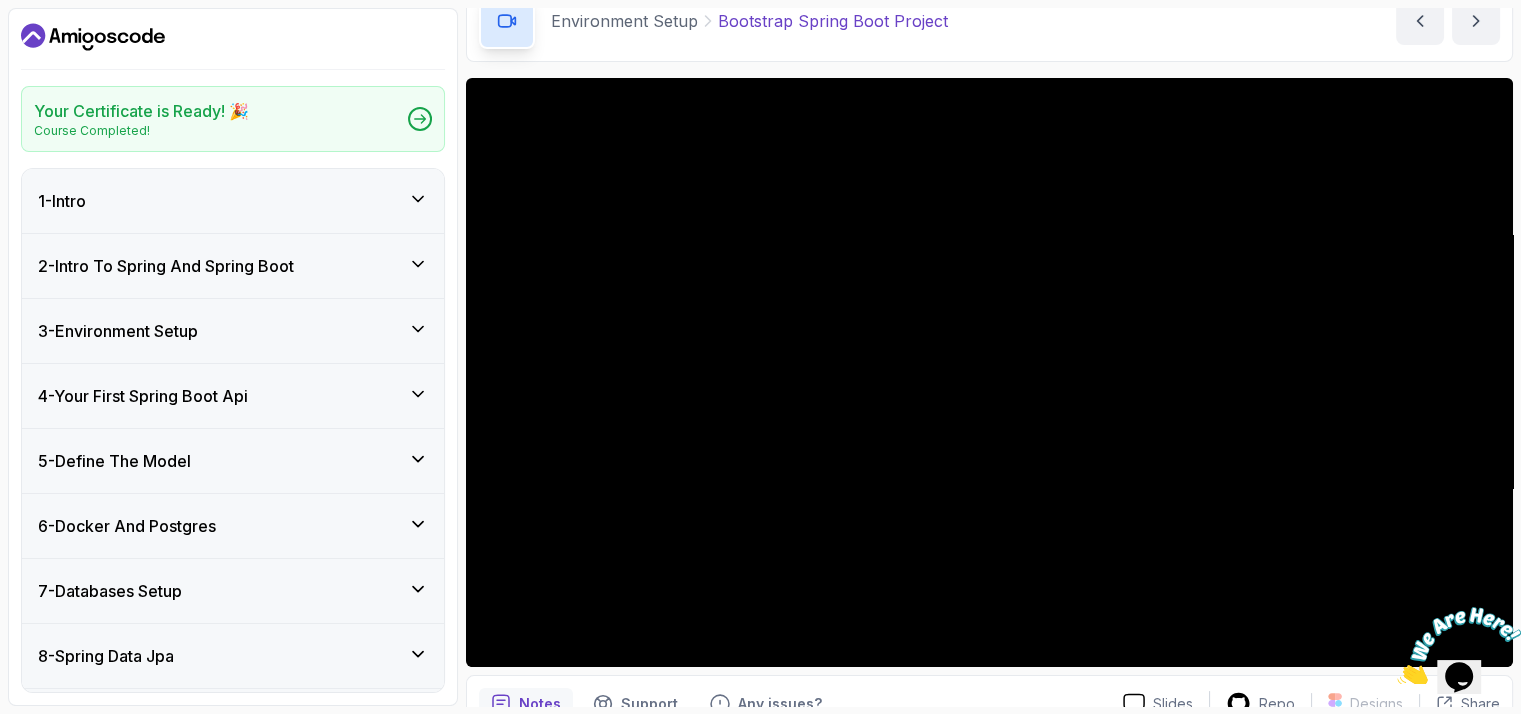 click on "3  -  Environment Setup" at bounding box center [118, 331] 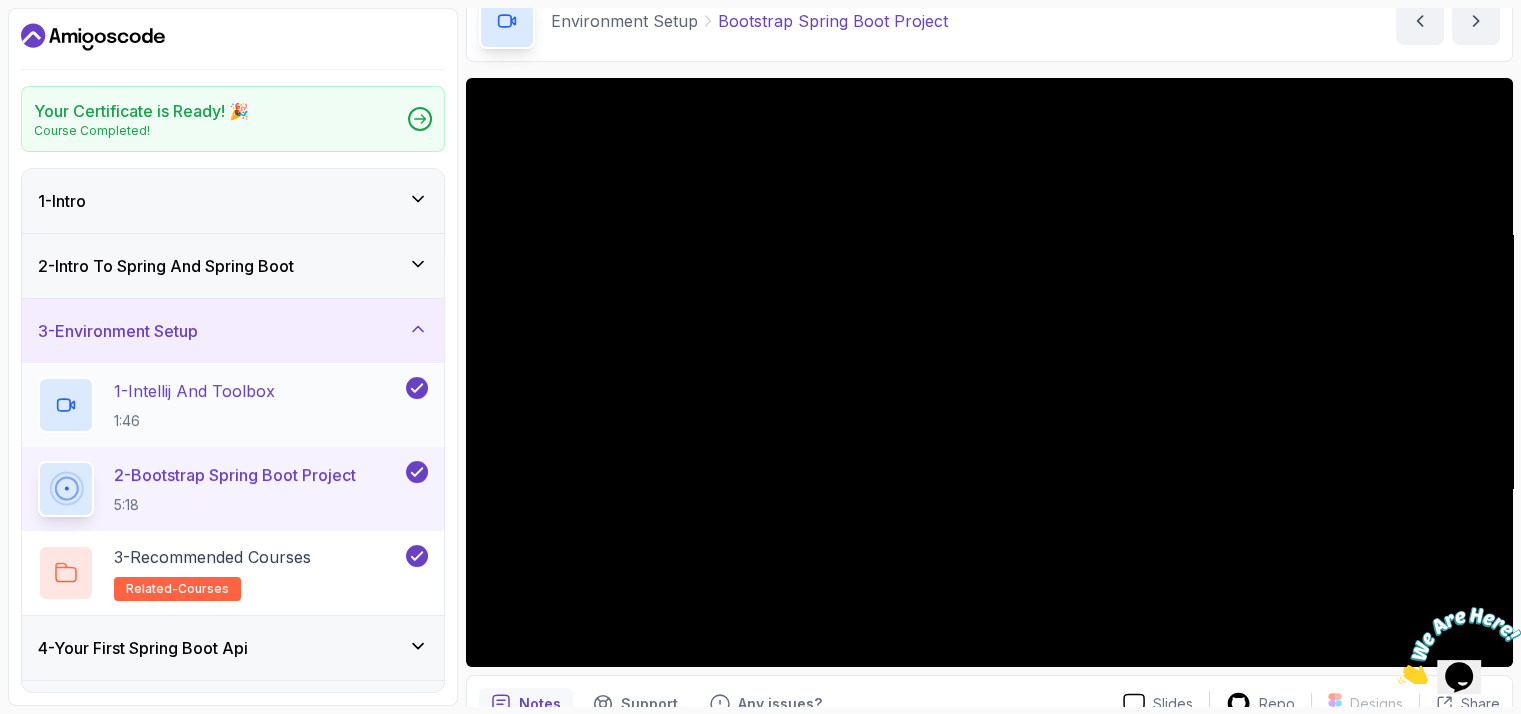 click on "1  -  Intellij And Toolbox 1:46" at bounding box center (220, 405) 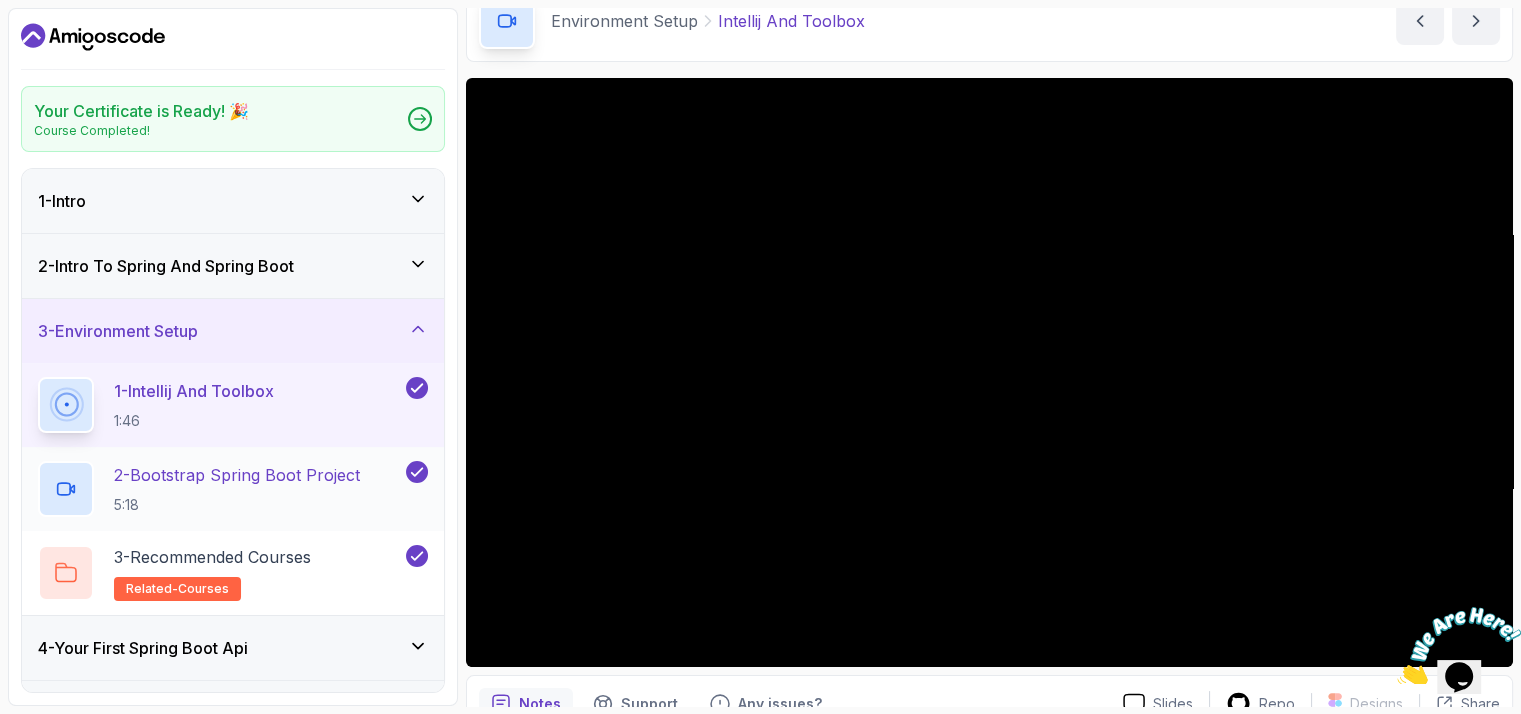 click on "2  -  Bootstrap Spring Boot Project 5:18" at bounding box center (237, 489) 